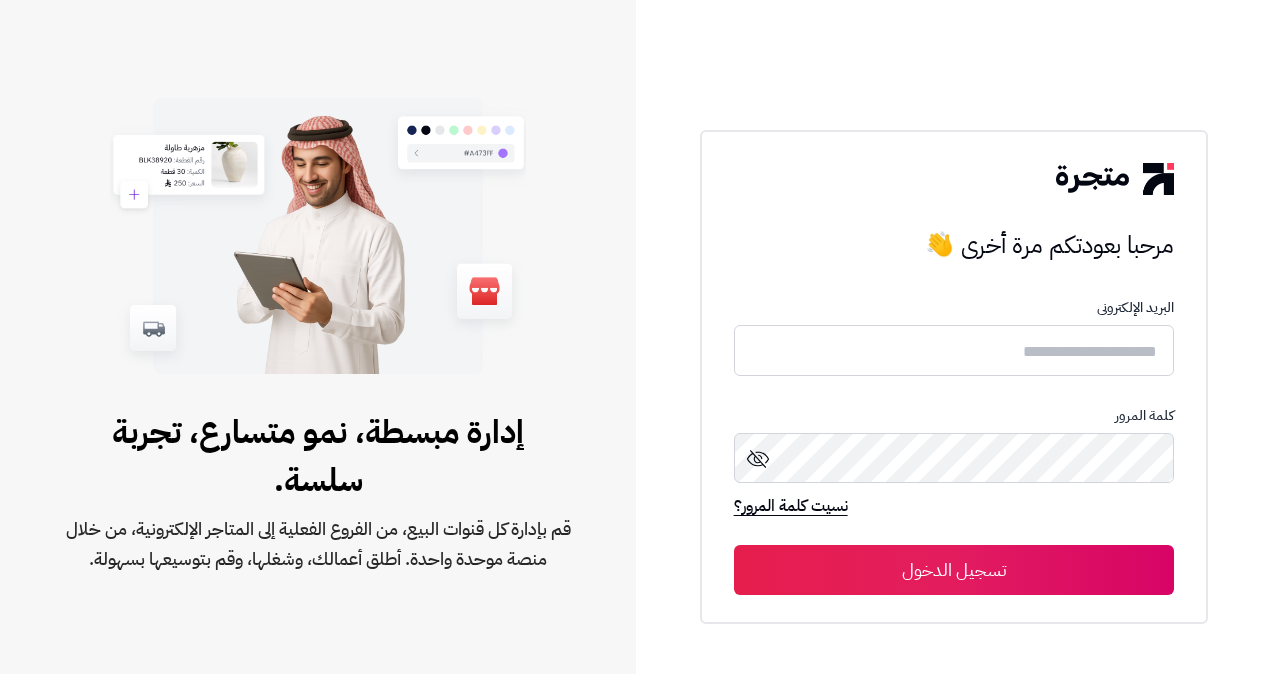 scroll, scrollTop: 0, scrollLeft: 0, axis: both 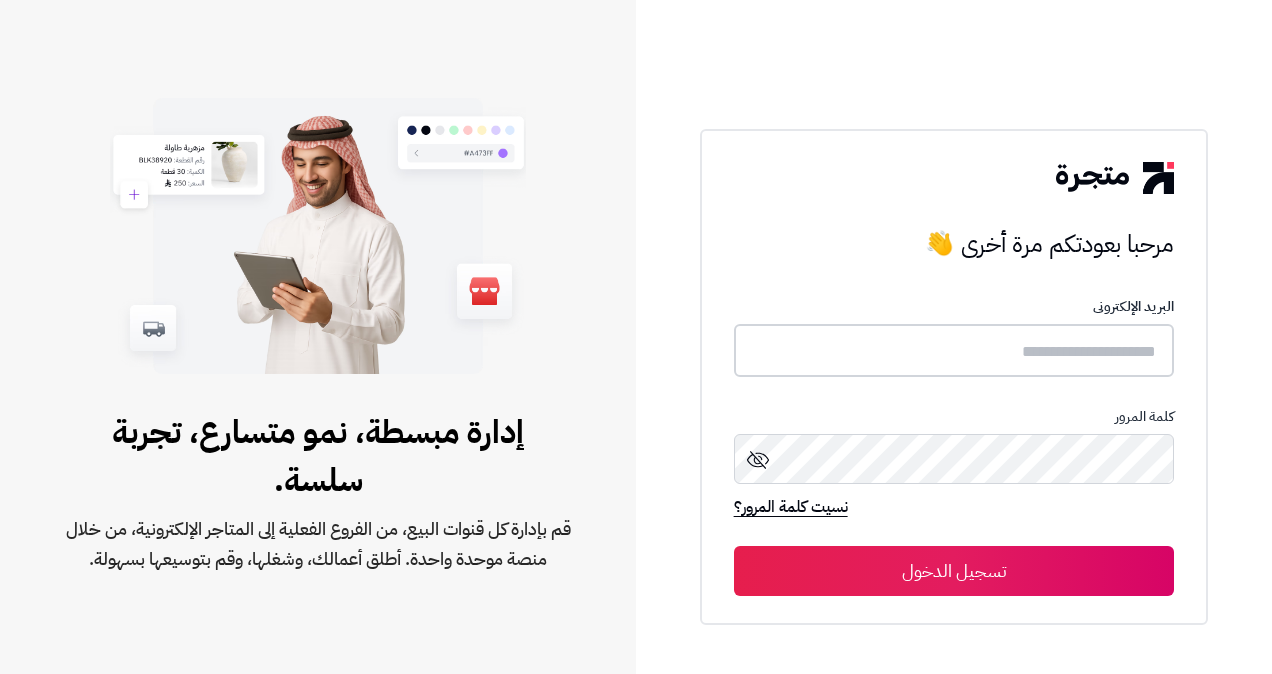 type on "**********" 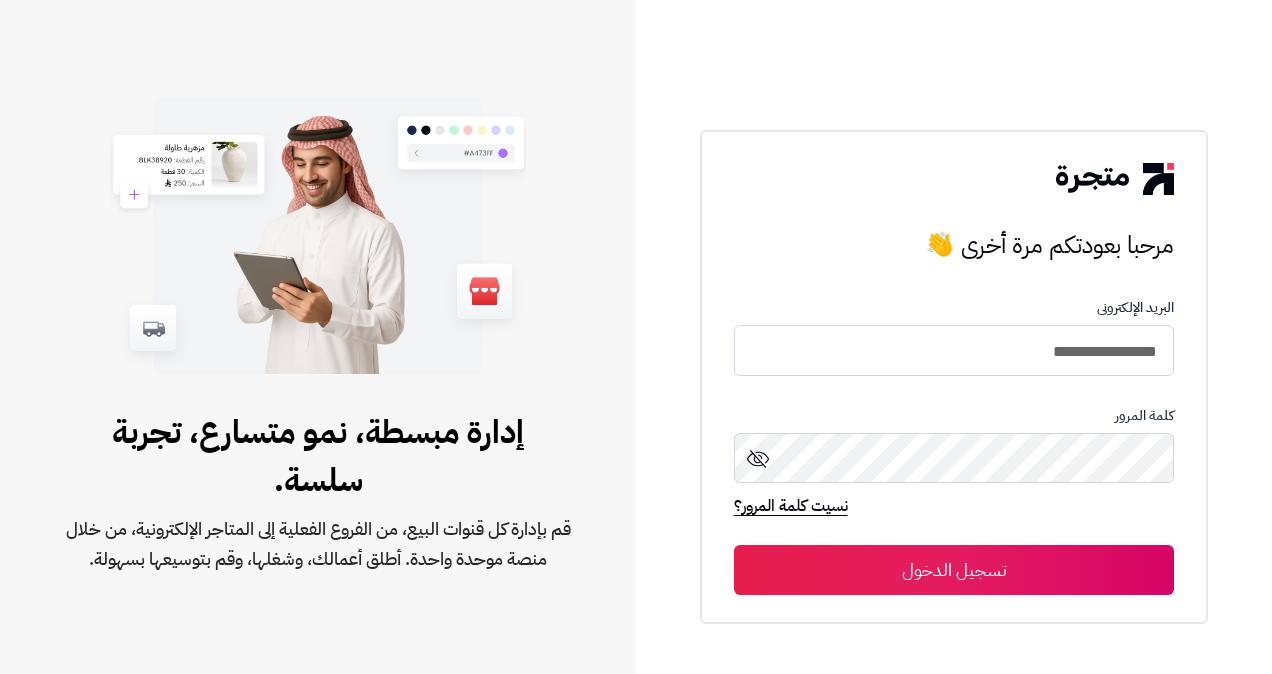 drag, startPoint x: 0, startPoint y: 0, endPoint x: 970, endPoint y: 564, distance: 1122.0499 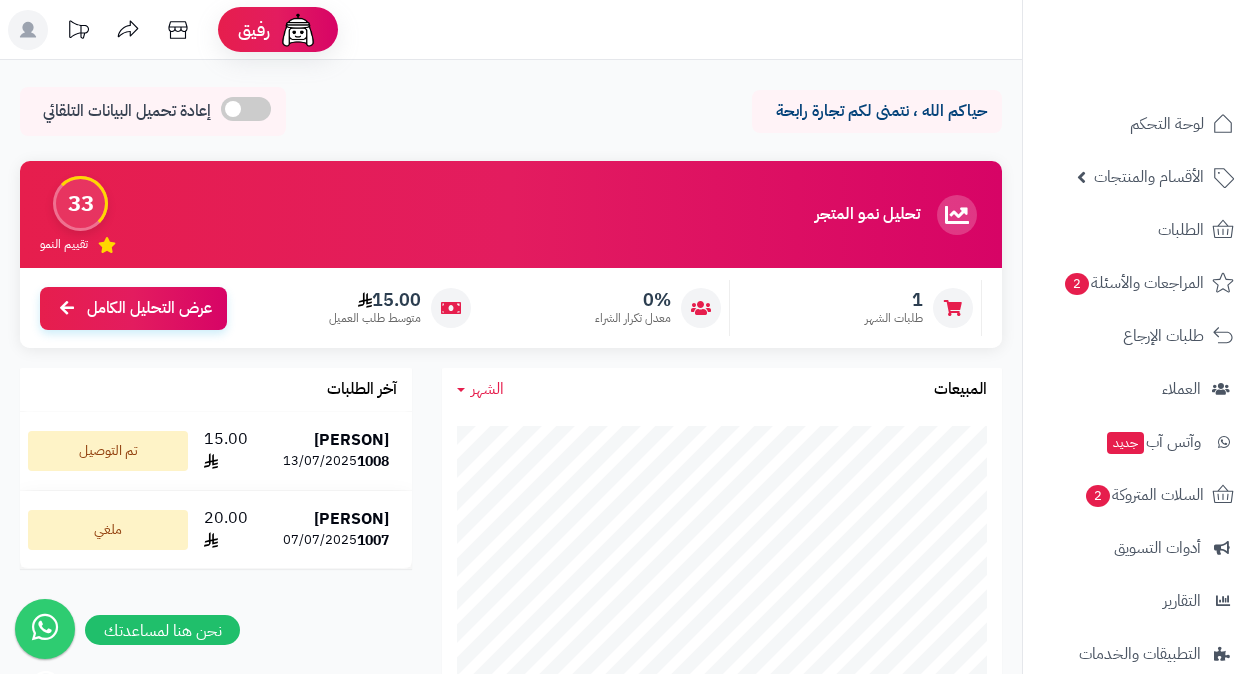scroll, scrollTop: 0, scrollLeft: 0, axis: both 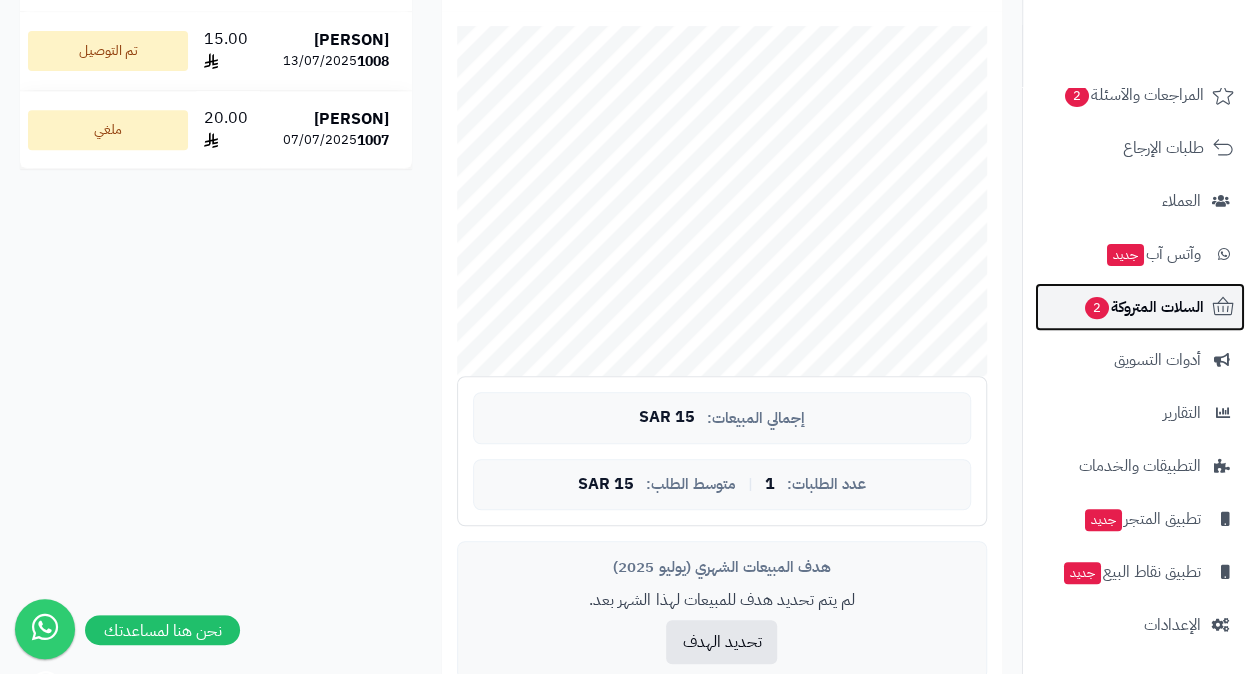 click on "السلات المتروكة  2" at bounding box center [1143, 307] 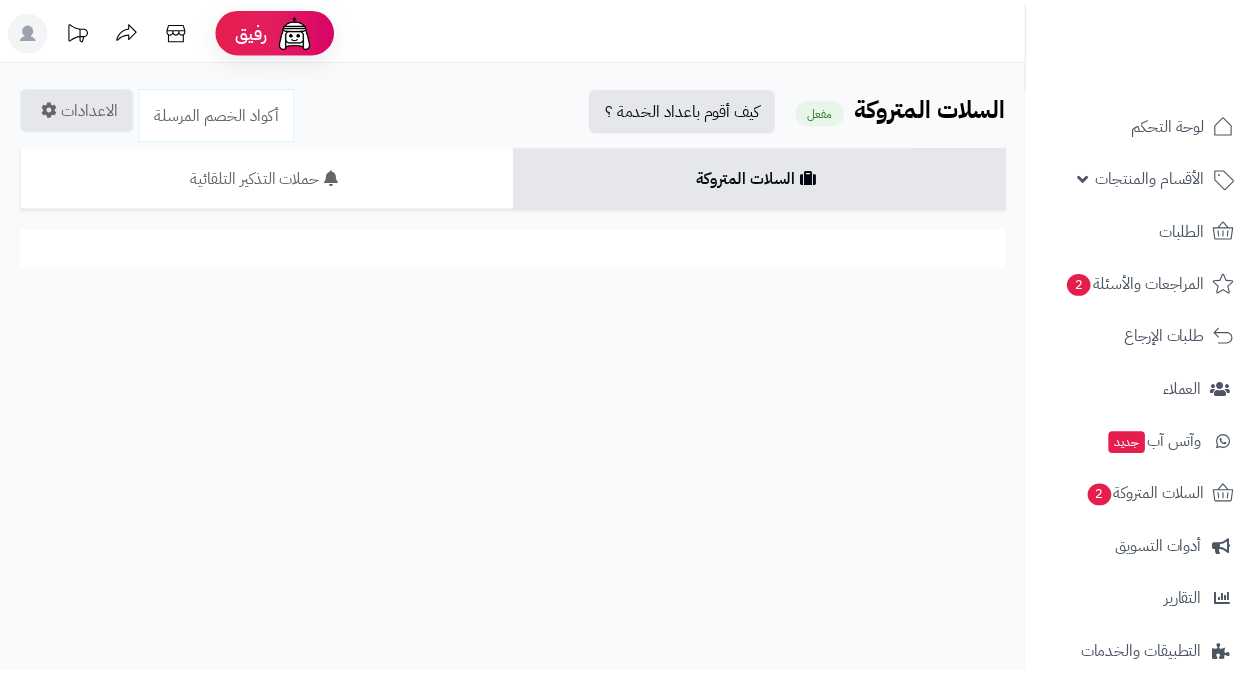 scroll, scrollTop: 0, scrollLeft: 0, axis: both 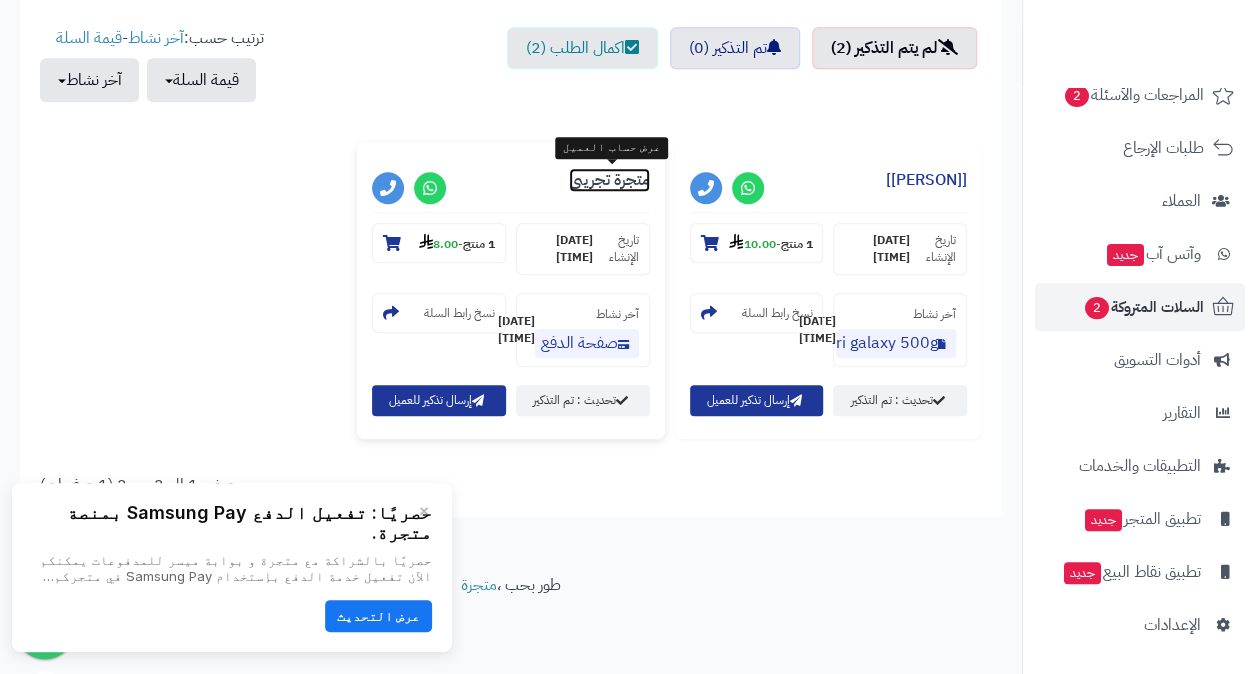 click on "متجرة تجريبي" at bounding box center (609, 180) 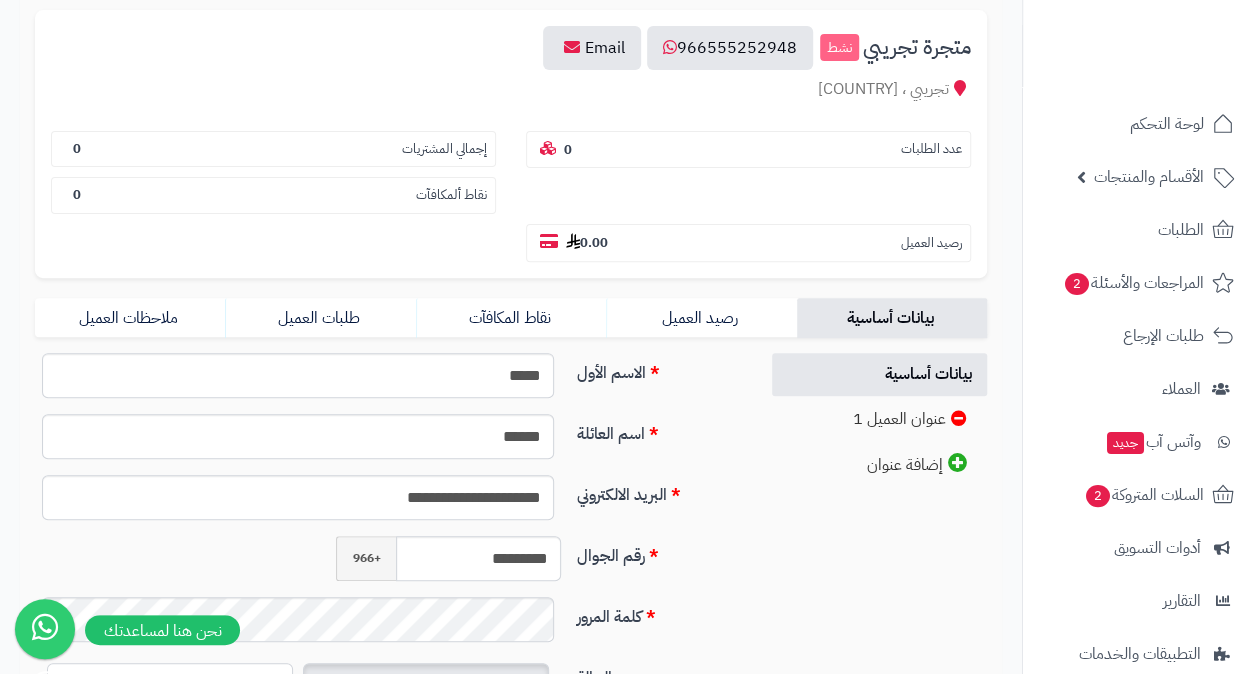 scroll, scrollTop: 0, scrollLeft: 0, axis: both 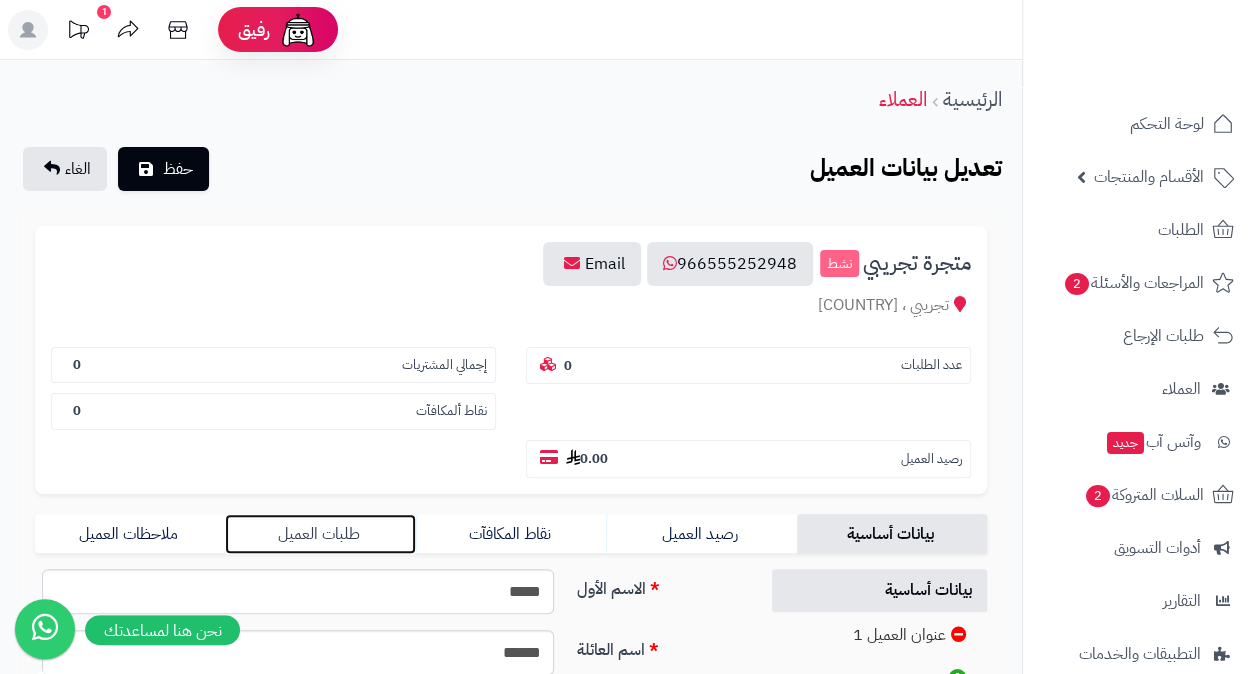 click on "طلبات العميل" at bounding box center (320, 534) 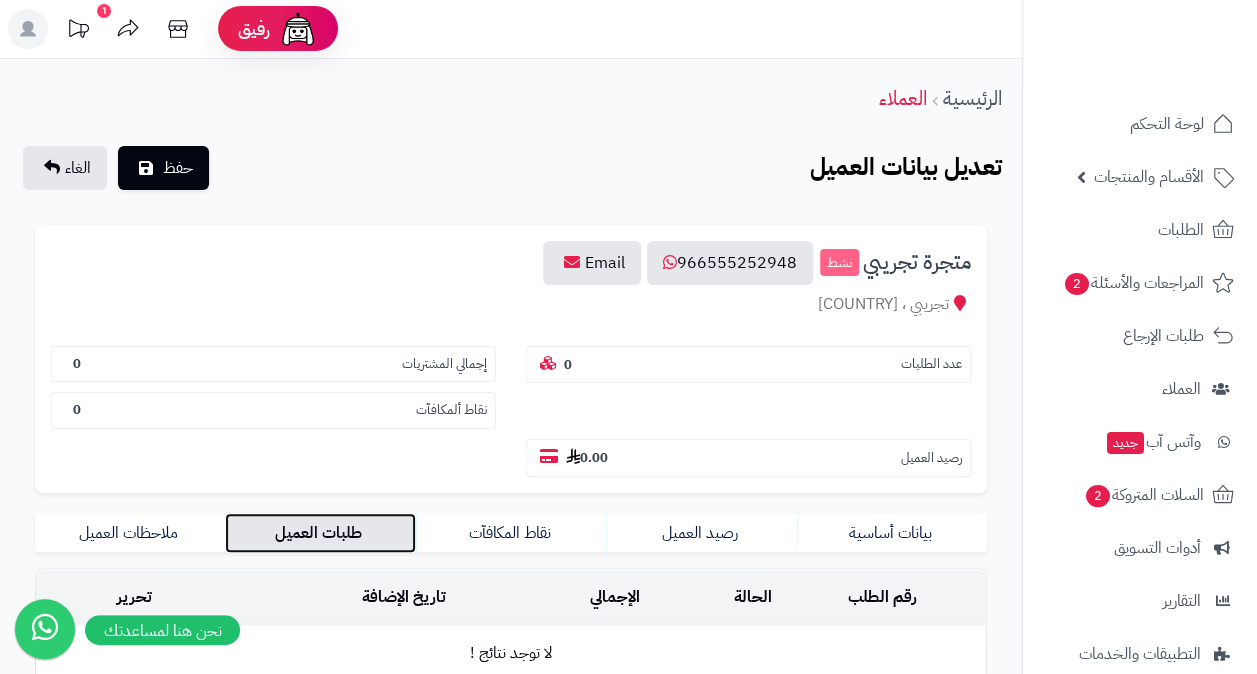 scroll, scrollTop: 0, scrollLeft: 0, axis: both 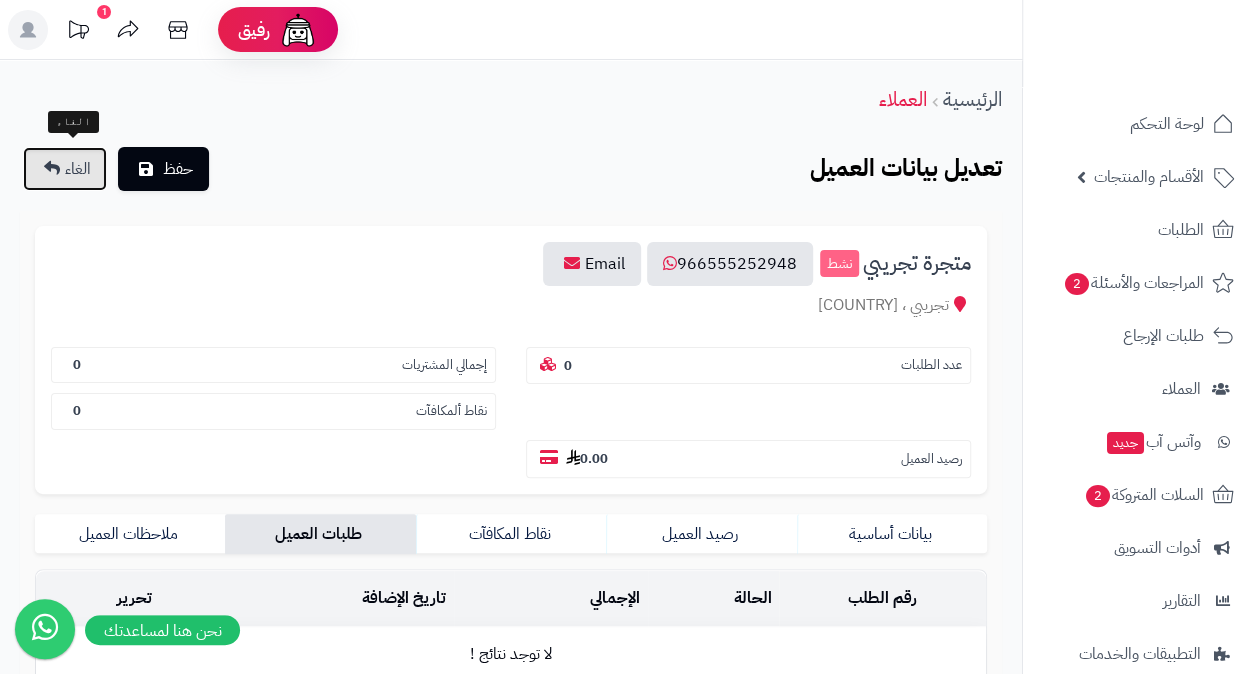 click on "الغاء" at bounding box center [78, 169] 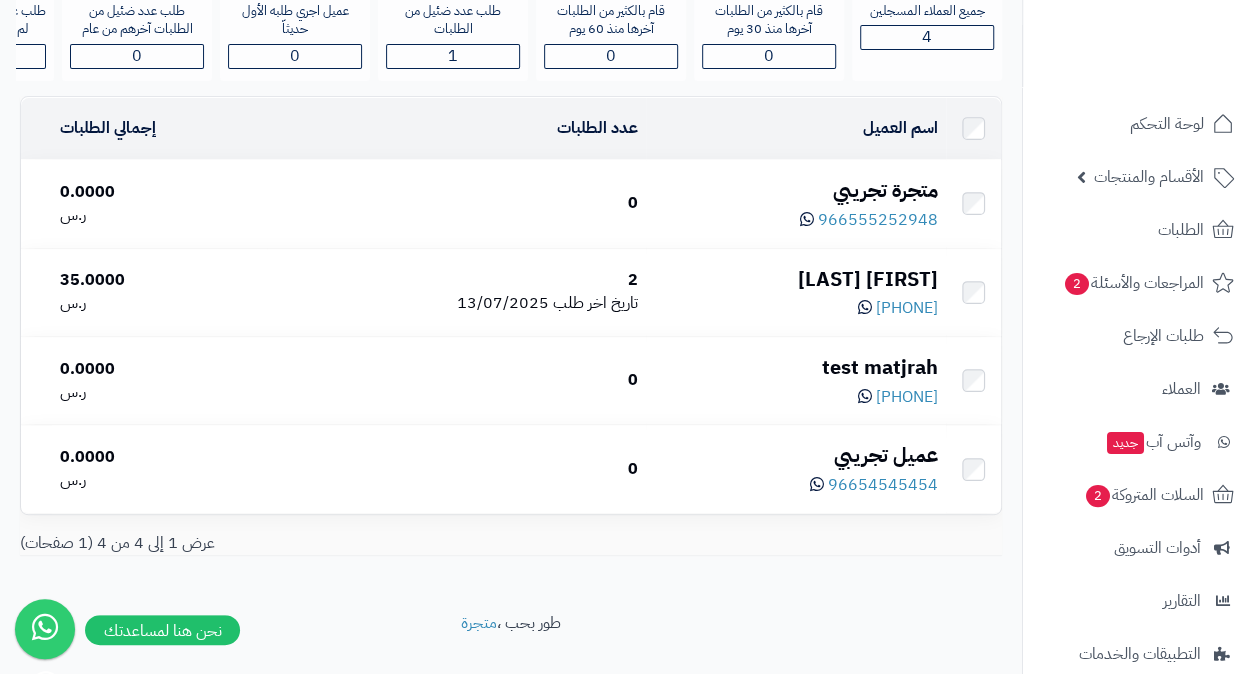 scroll, scrollTop: 200, scrollLeft: 0, axis: vertical 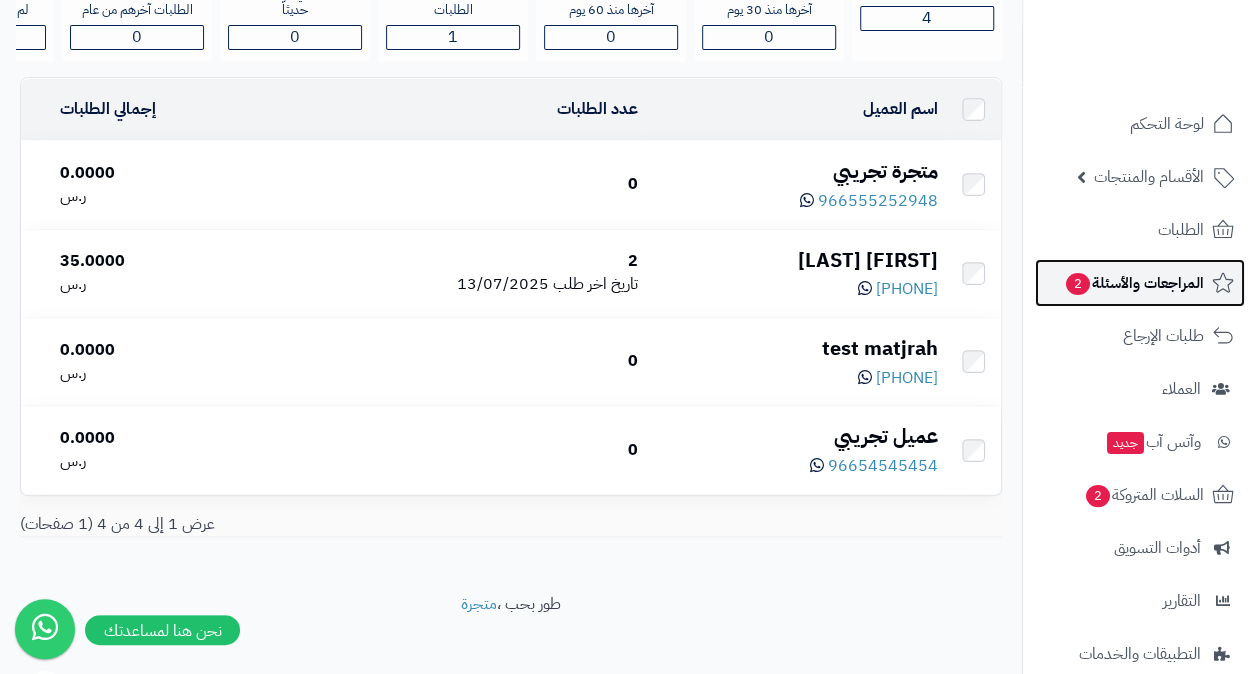 click on "المراجعات والأسئلة  2" at bounding box center (1134, 283) 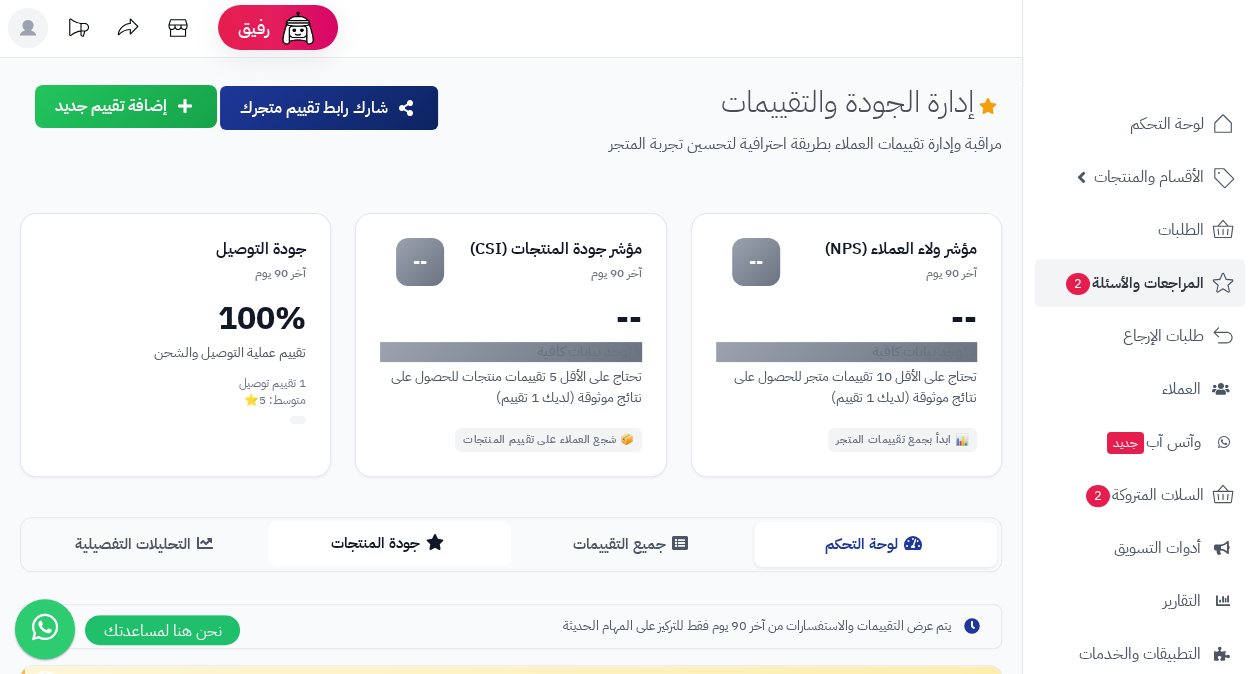 scroll, scrollTop: 0, scrollLeft: 0, axis: both 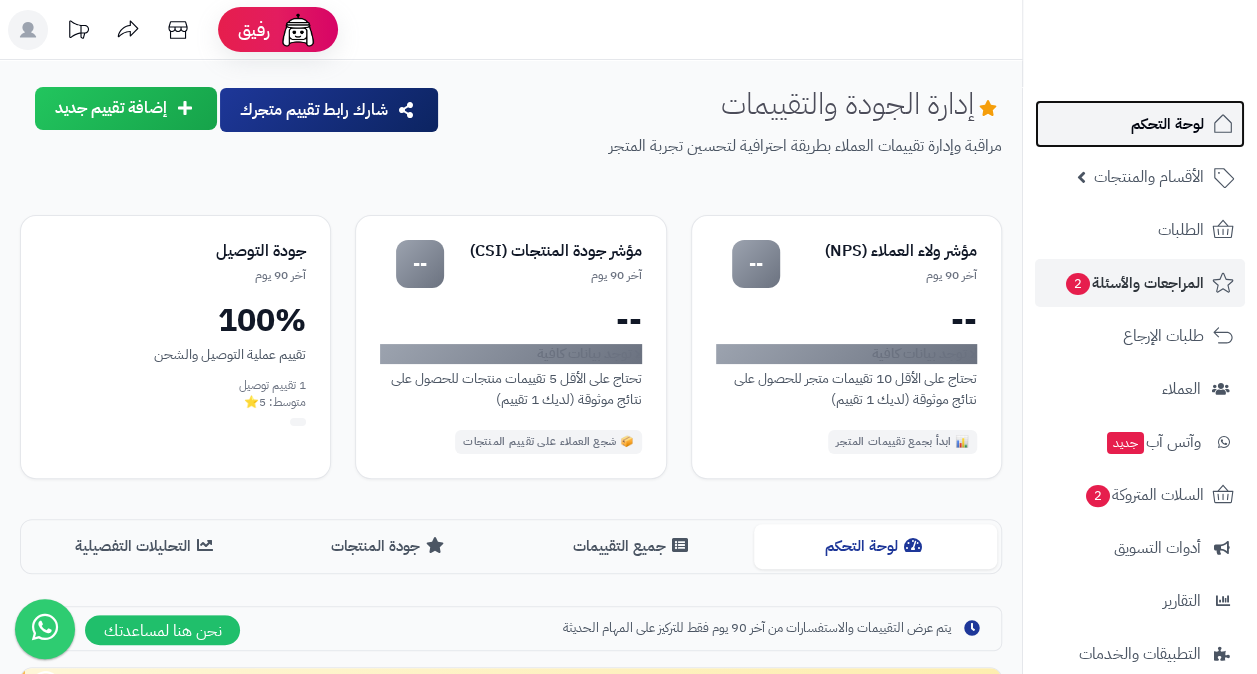 click on "لوحة التحكم" at bounding box center [1167, 124] 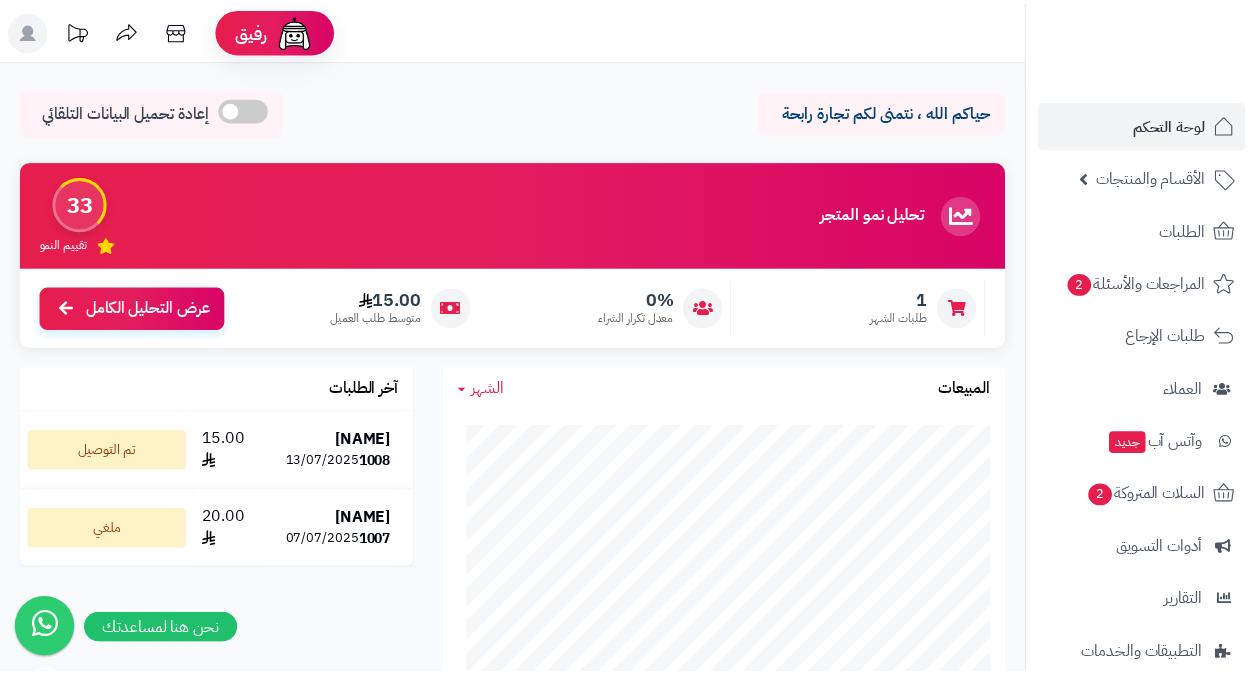 scroll, scrollTop: 126, scrollLeft: 0, axis: vertical 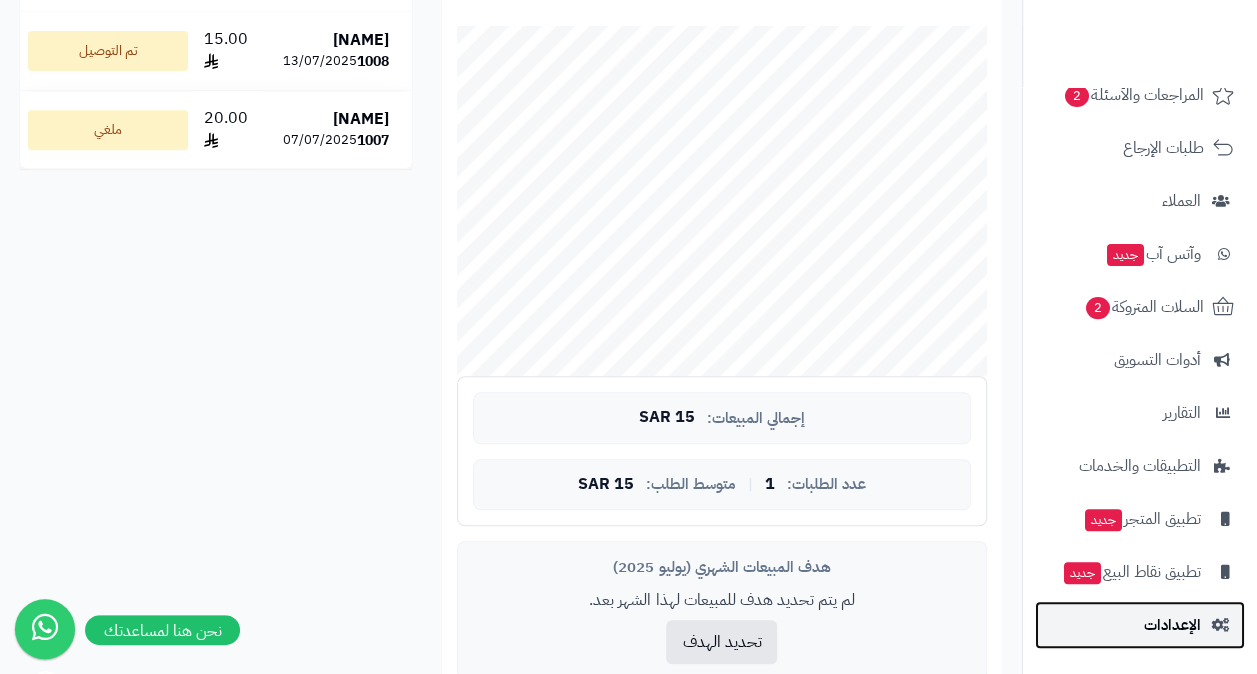 click on "الإعدادات" at bounding box center [1172, 625] 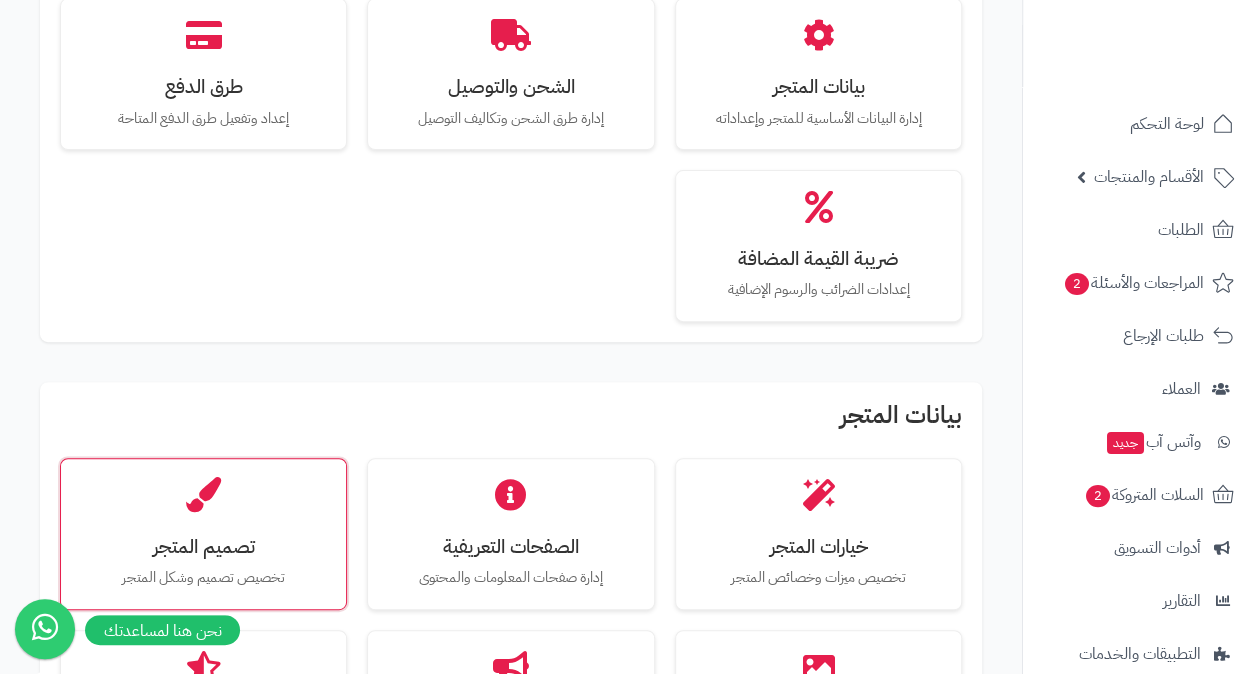 scroll, scrollTop: 100, scrollLeft: 0, axis: vertical 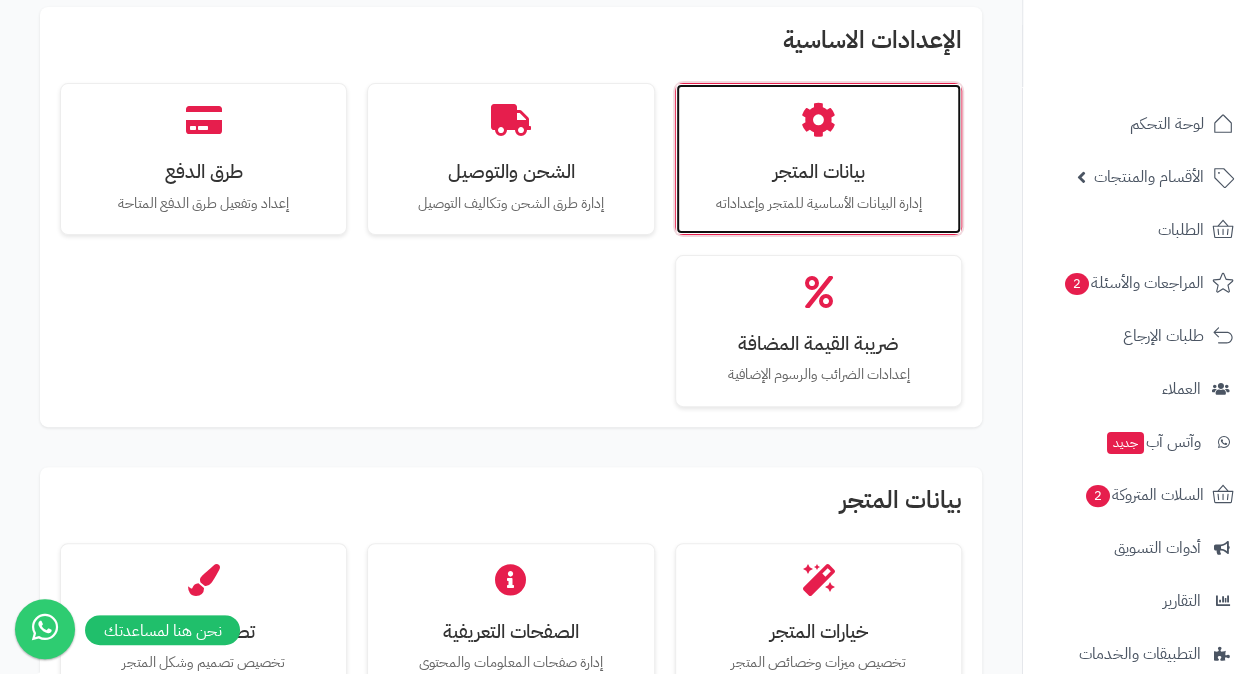 click on "بيانات المتجر" at bounding box center [818, 171] 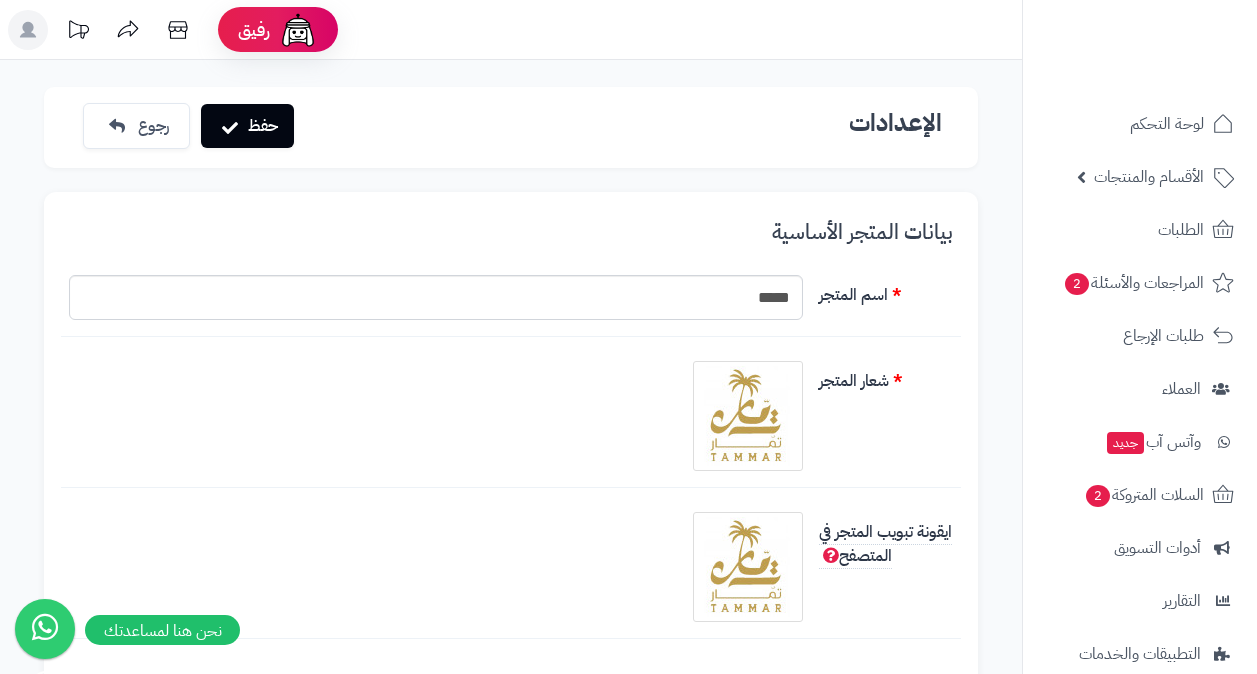 scroll, scrollTop: 0, scrollLeft: 0, axis: both 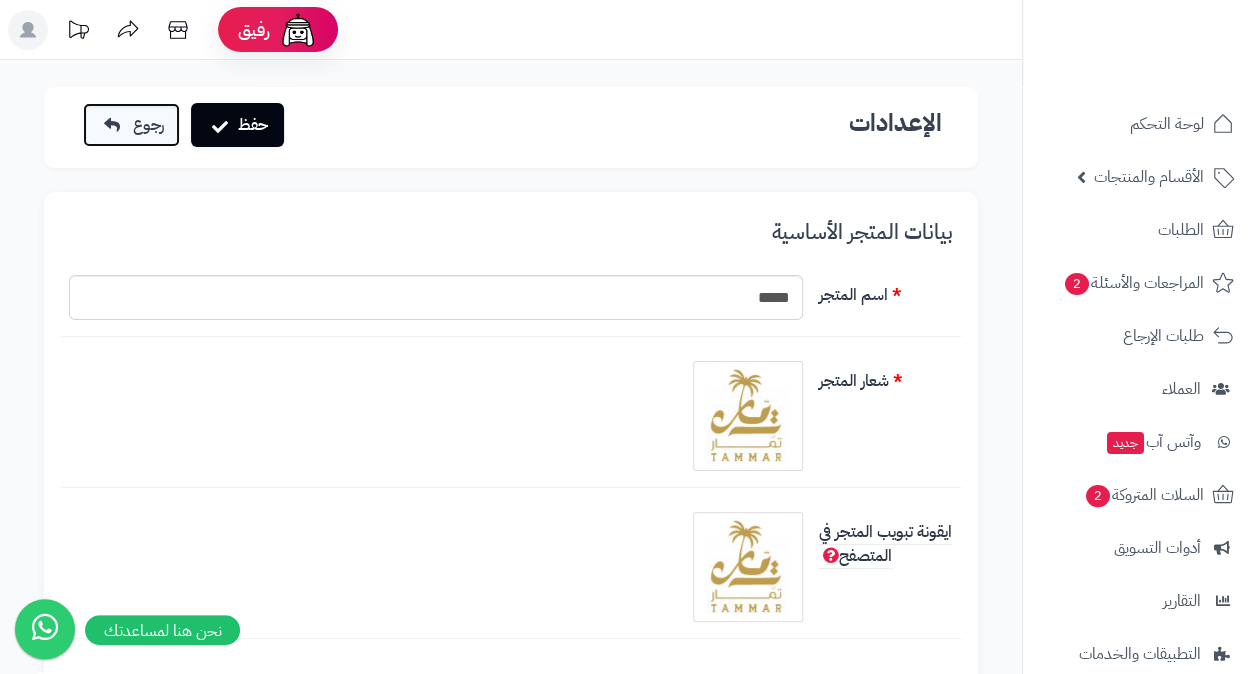 click on "رجوع" at bounding box center [131, 125] 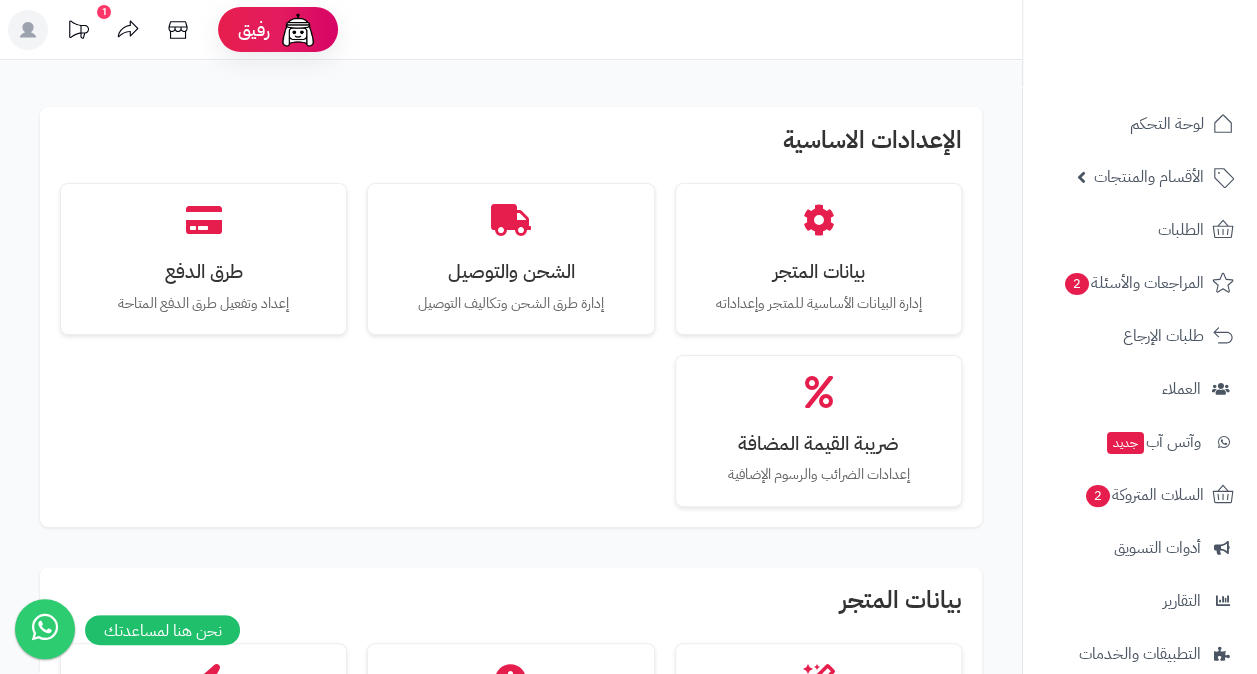 scroll, scrollTop: 100, scrollLeft: 0, axis: vertical 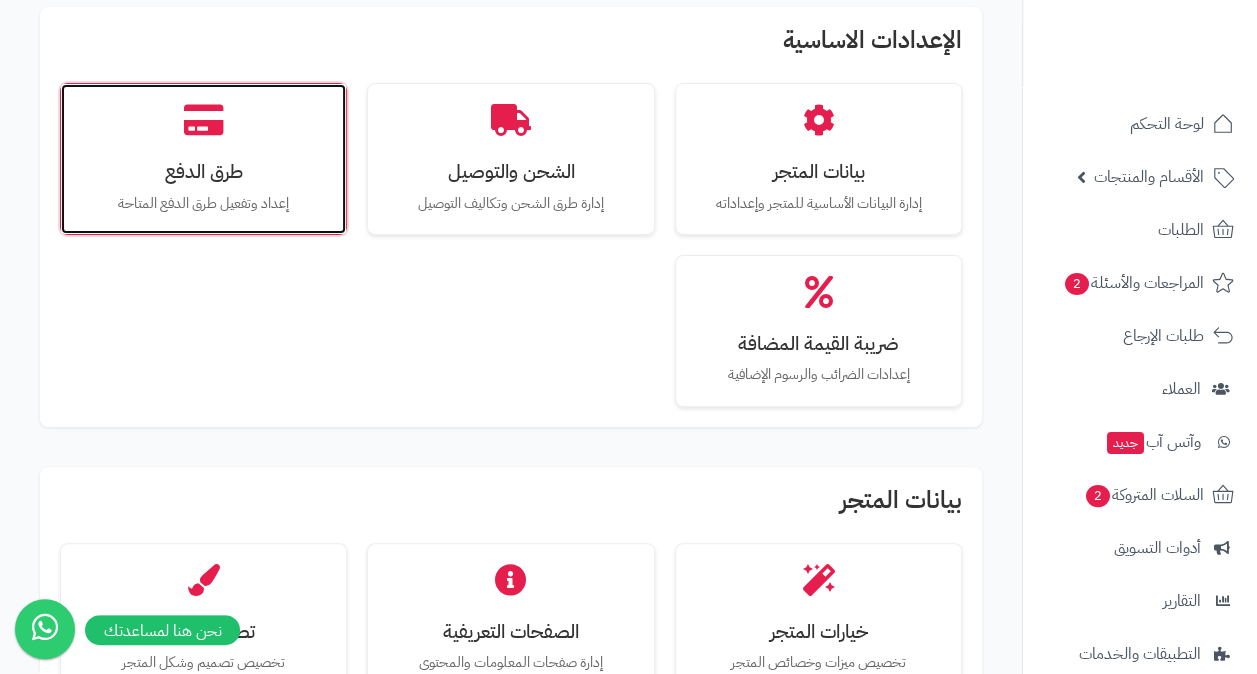 click on "طرق الدفع" at bounding box center [203, 171] 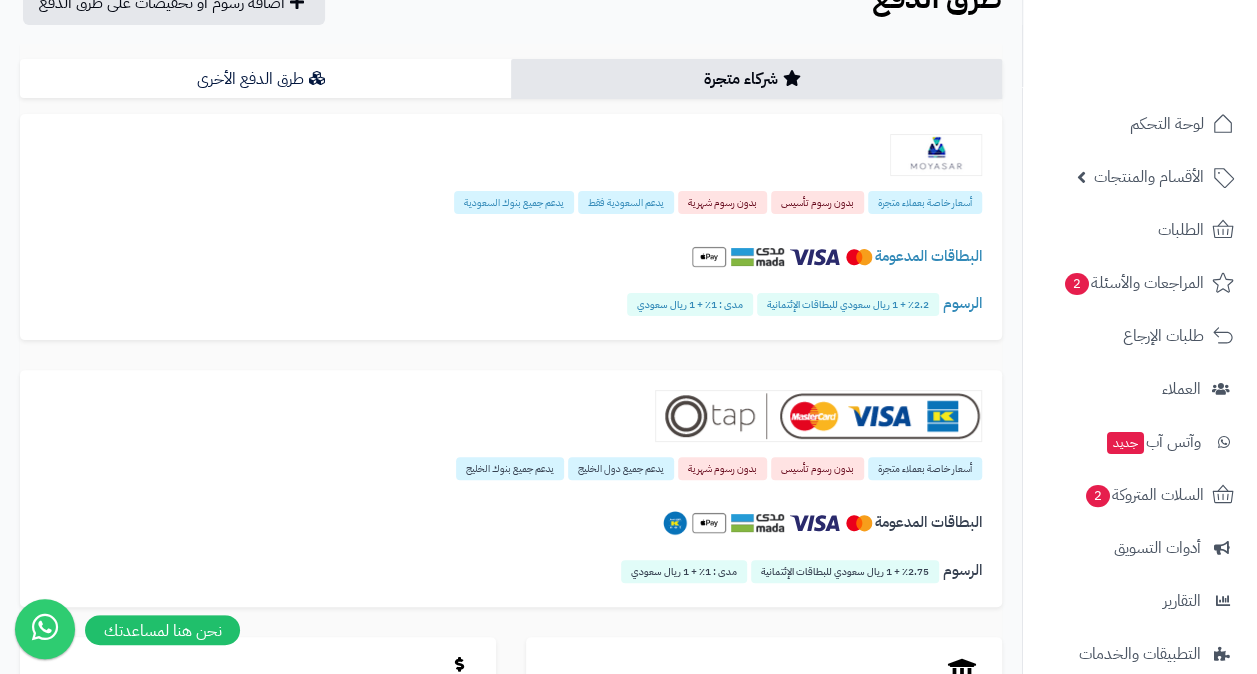 scroll, scrollTop: 0, scrollLeft: 0, axis: both 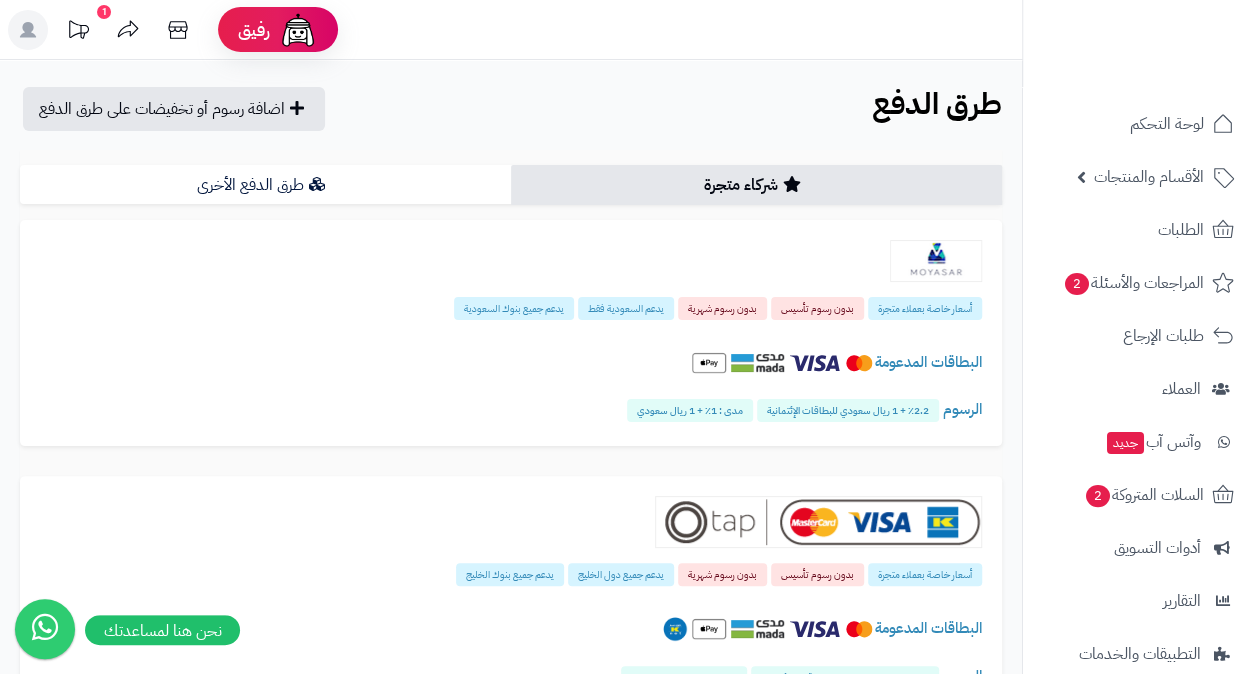 click 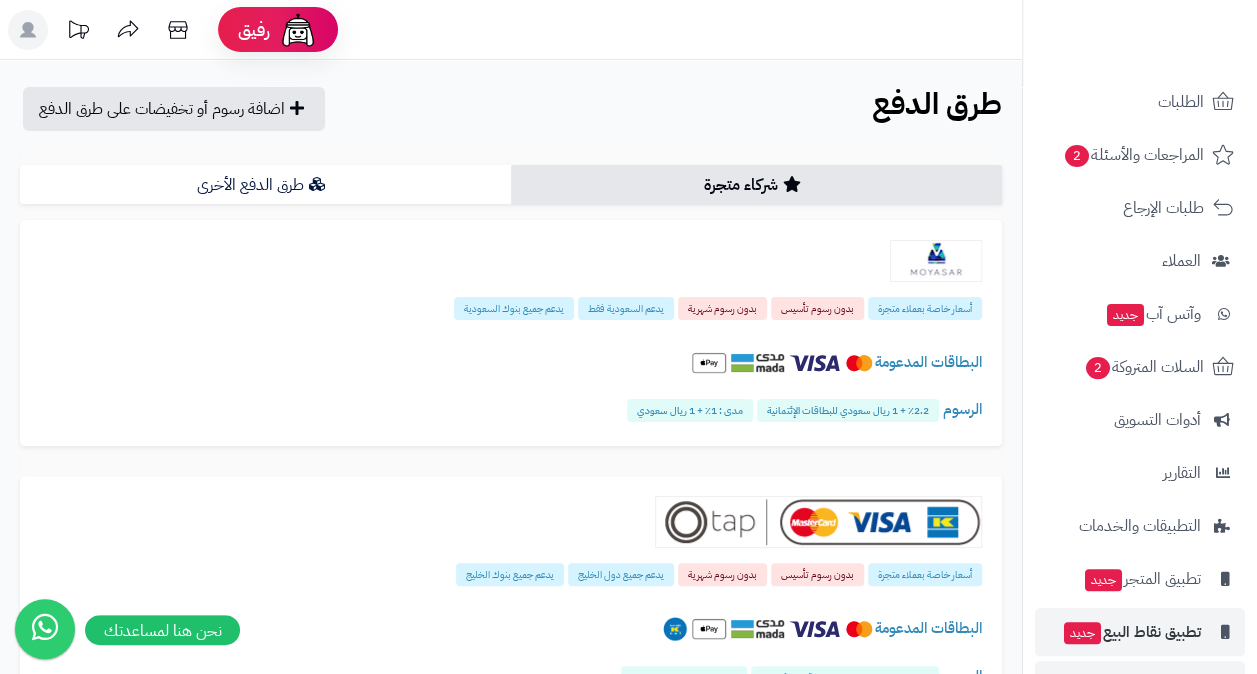 scroll, scrollTop: 188, scrollLeft: 0, axis: vertical 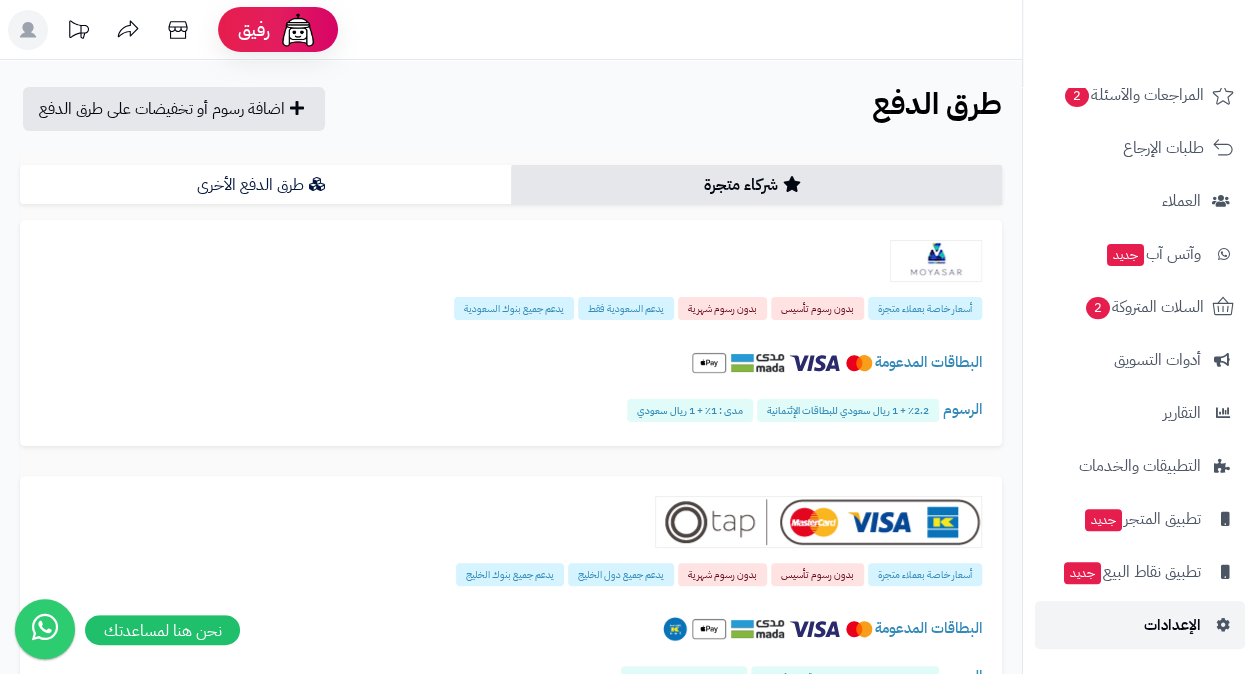click on "الإعدادات" at bounding box center [1172, 625] 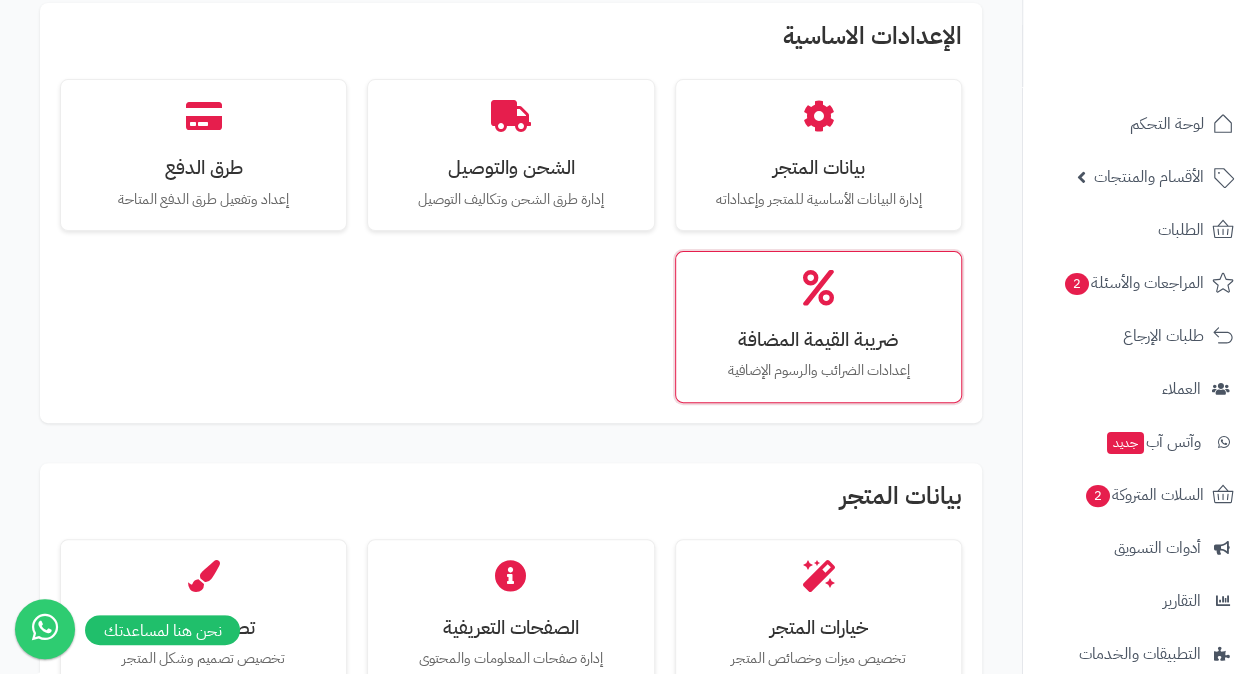 scroll, scrollTop: 200, scrollLeft: 0, axis: vertical 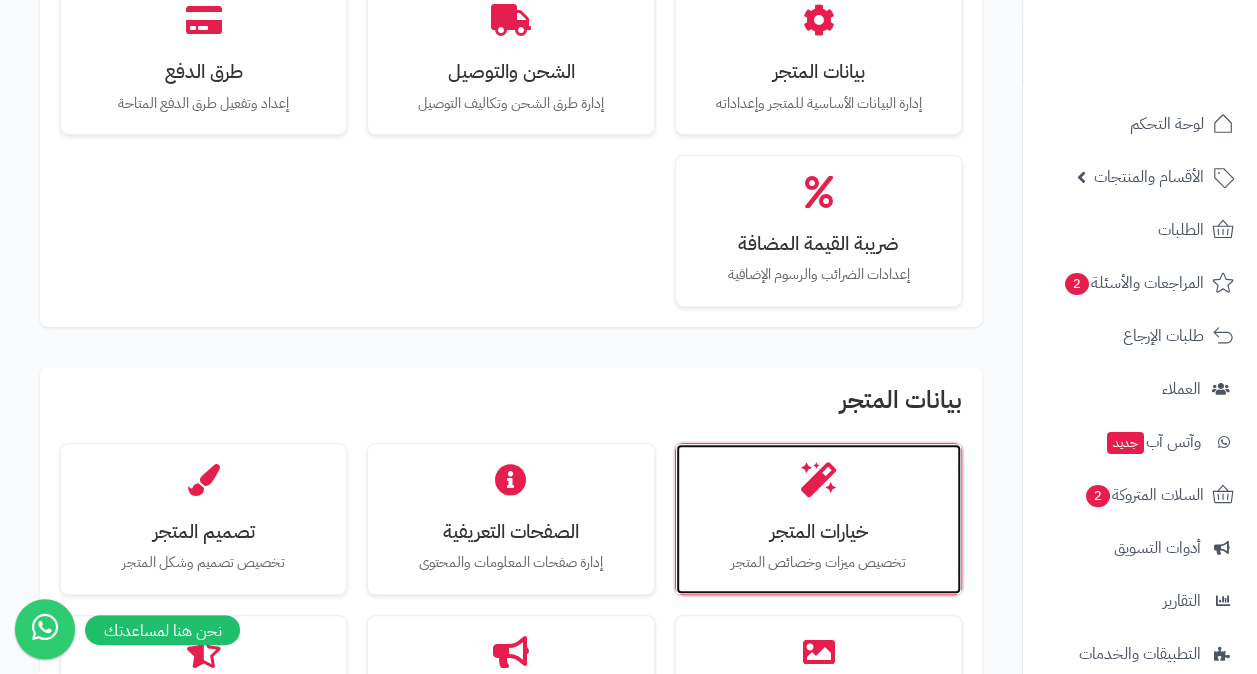click on "خيارات المتجر تخصيص ميزات وخصائص المتجر" at bounding box center (818, 519) 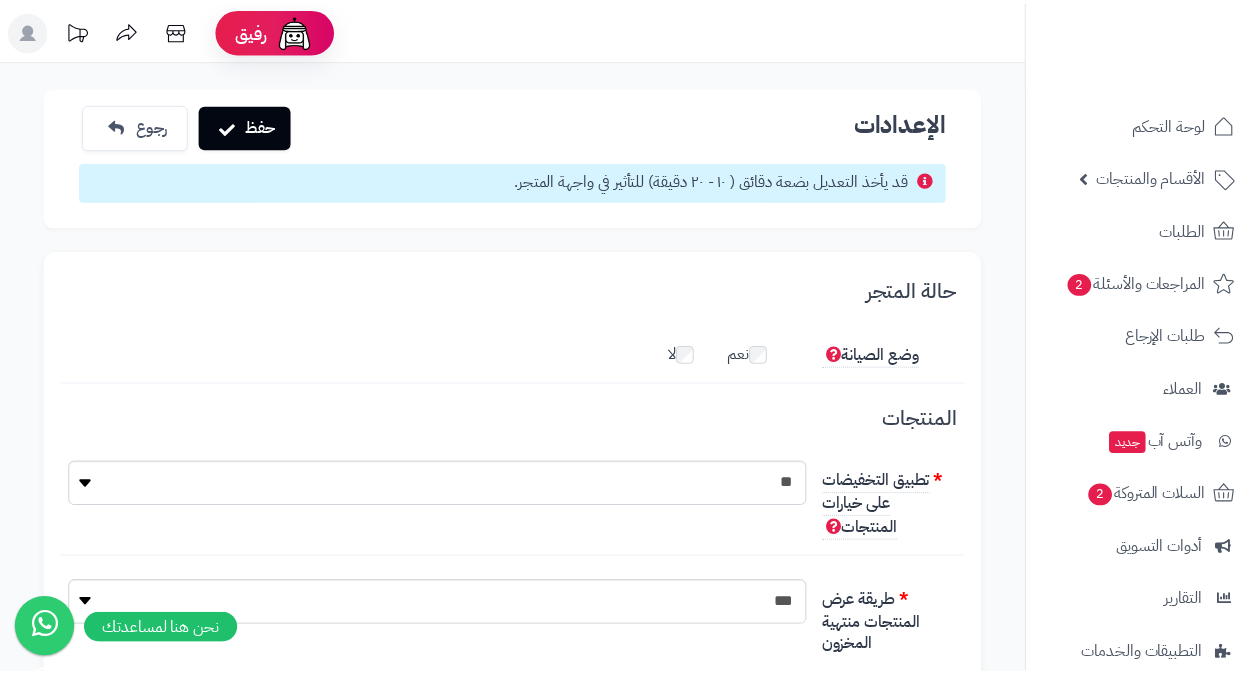 scroll, scrollTop: 0, scrollLeft: 0, axis: both 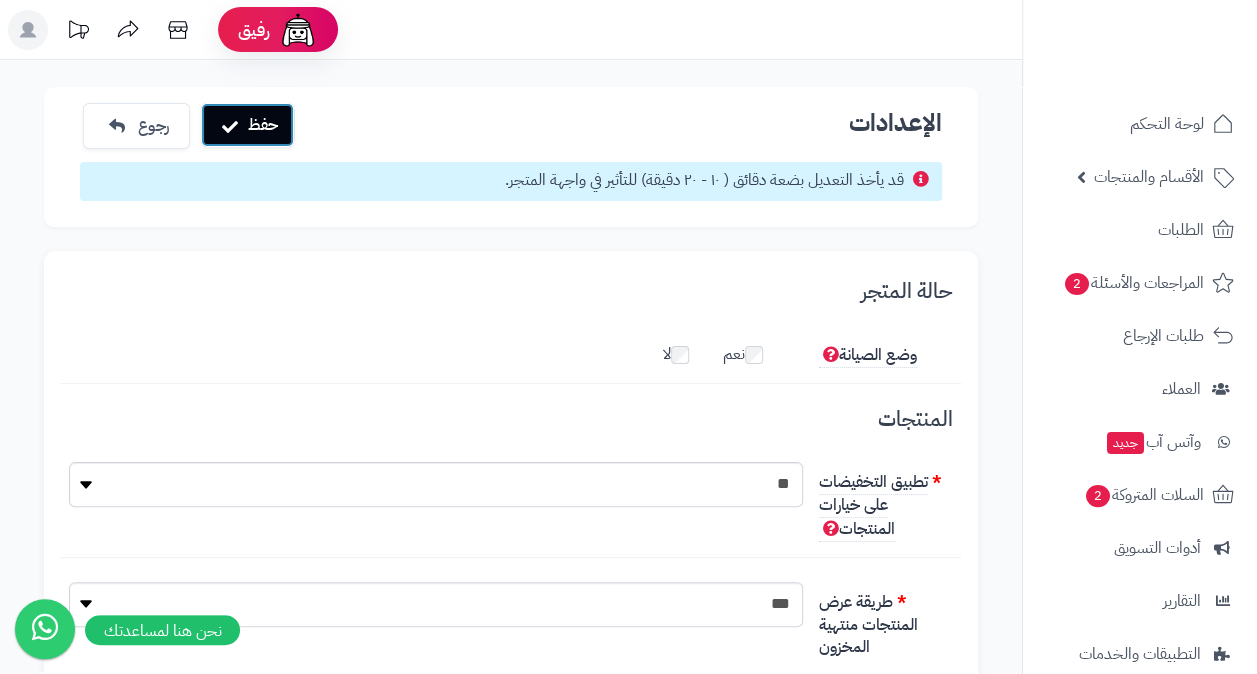 click on "حفظ" at bounding box center (247, 125) 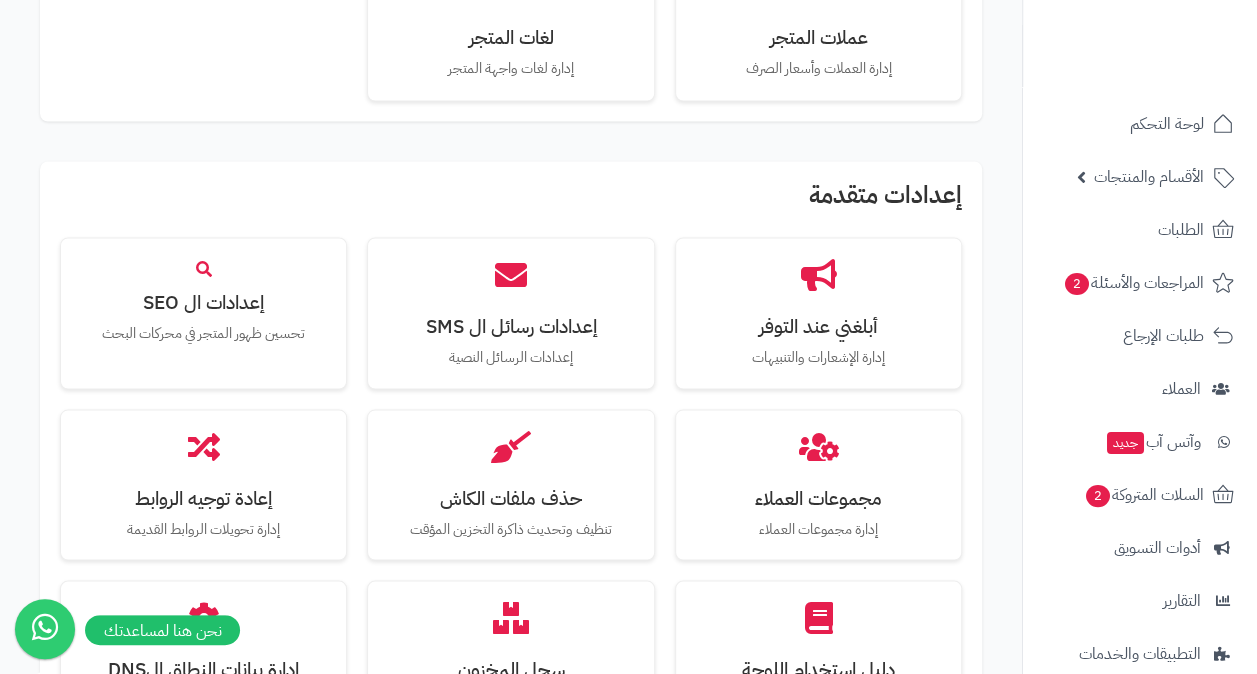 scroll, scrollTop: 1700, scrollLeft: 0, axis: vertical 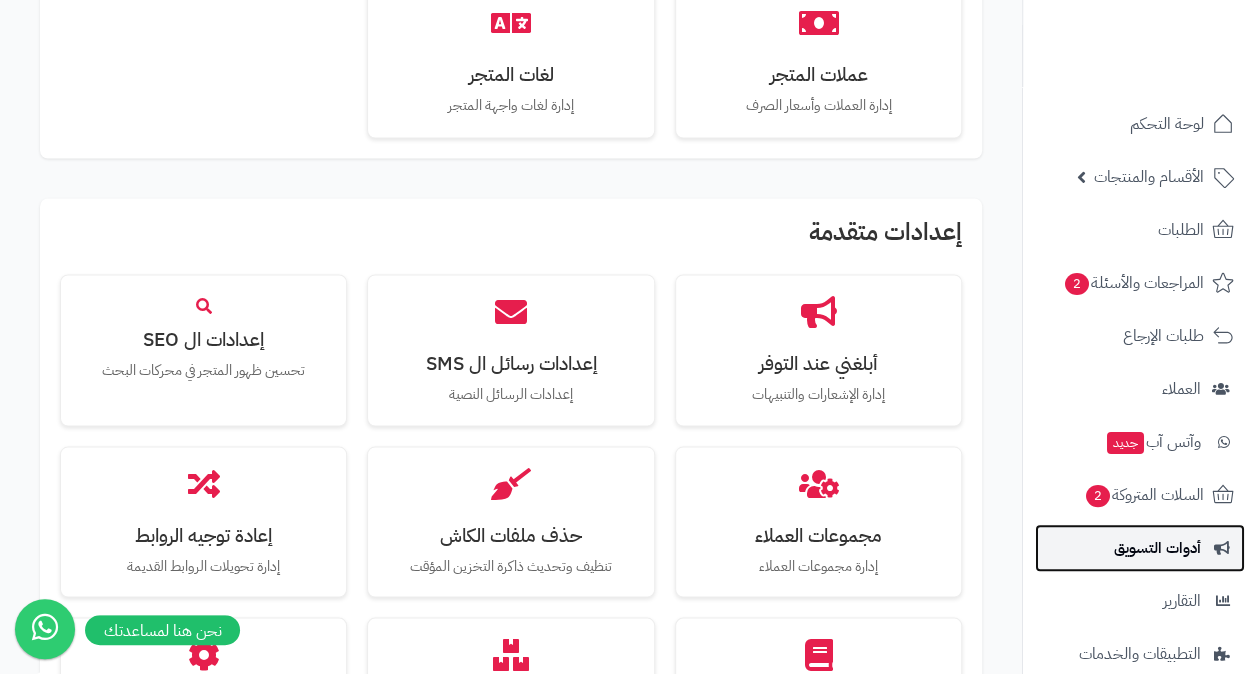 click on "أدوات التسويق" at bounding box center (1157, 548) 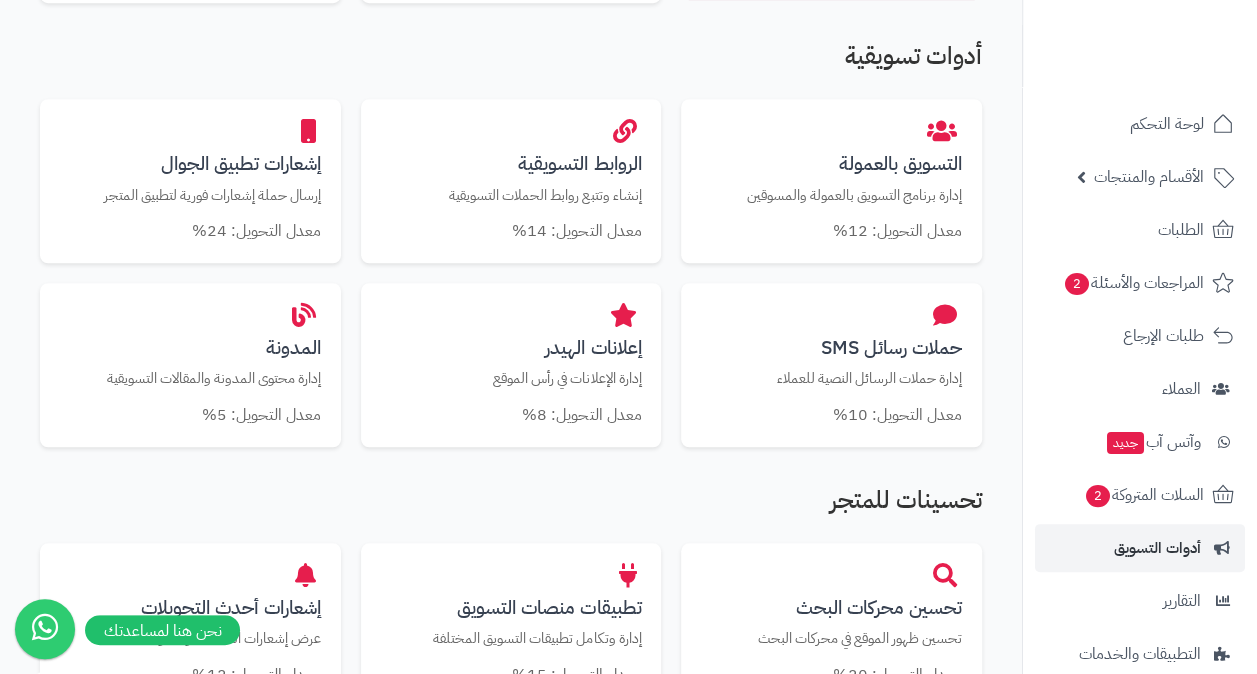 scroll, scrollTop: 700, scrollLeft: 0, axis: vertical 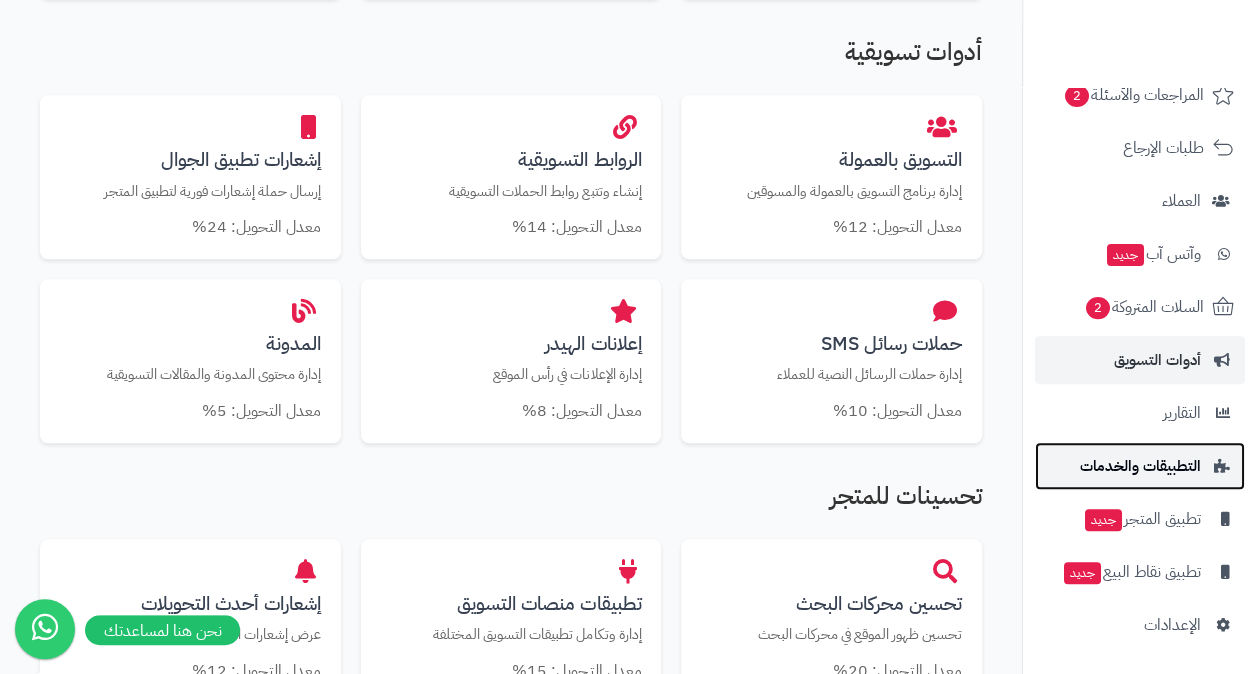 click on "التطبيقات والخدمات" at bounding box center [1140, 466] 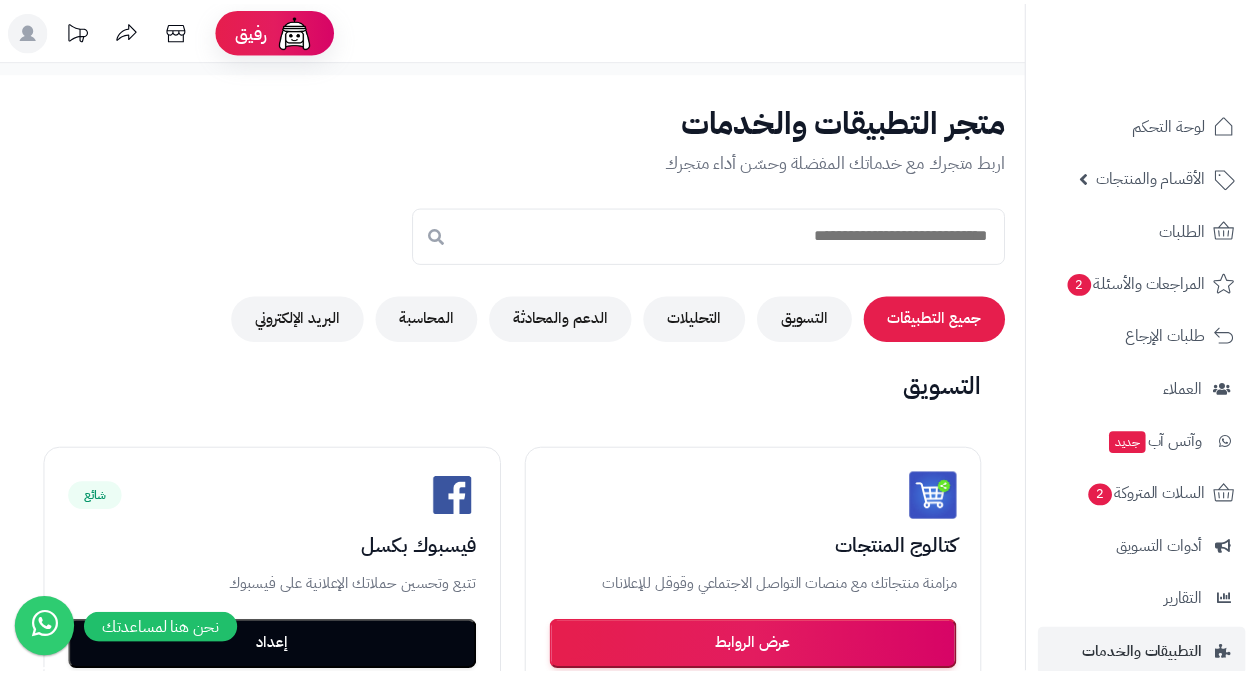 scroll, scrollTop: 0, scrollLeft: 0, axis: both 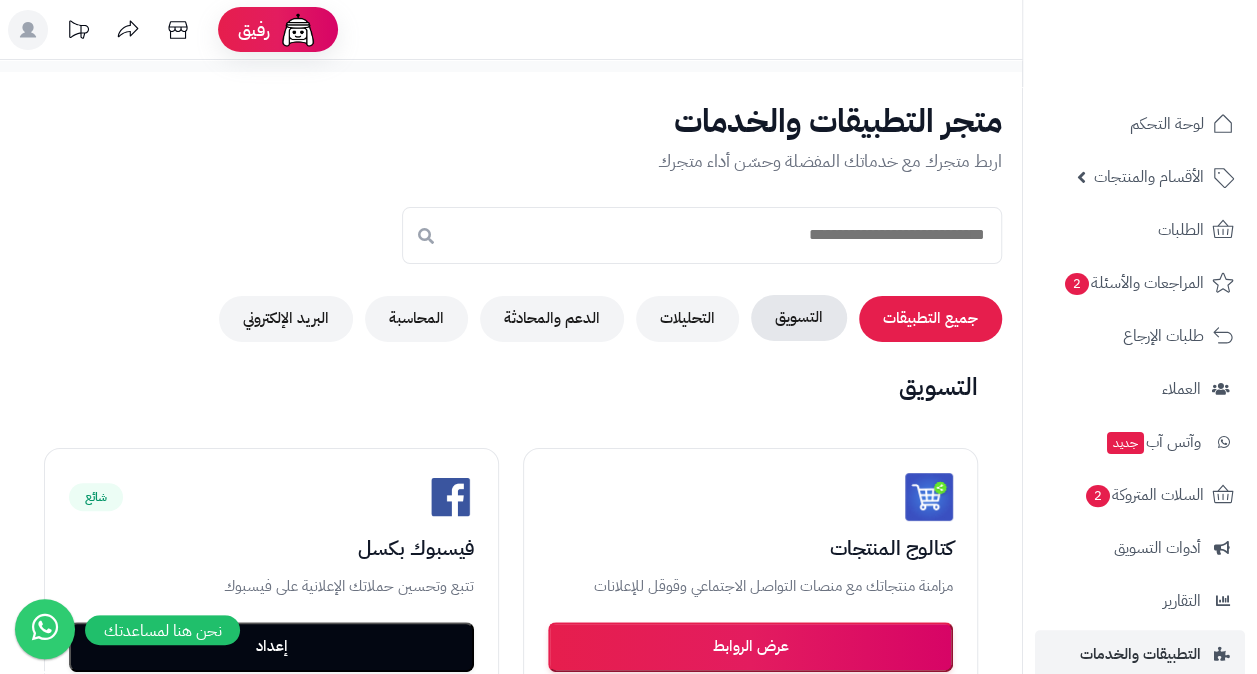 click on "التسويق" at bounding box center [799, 318] 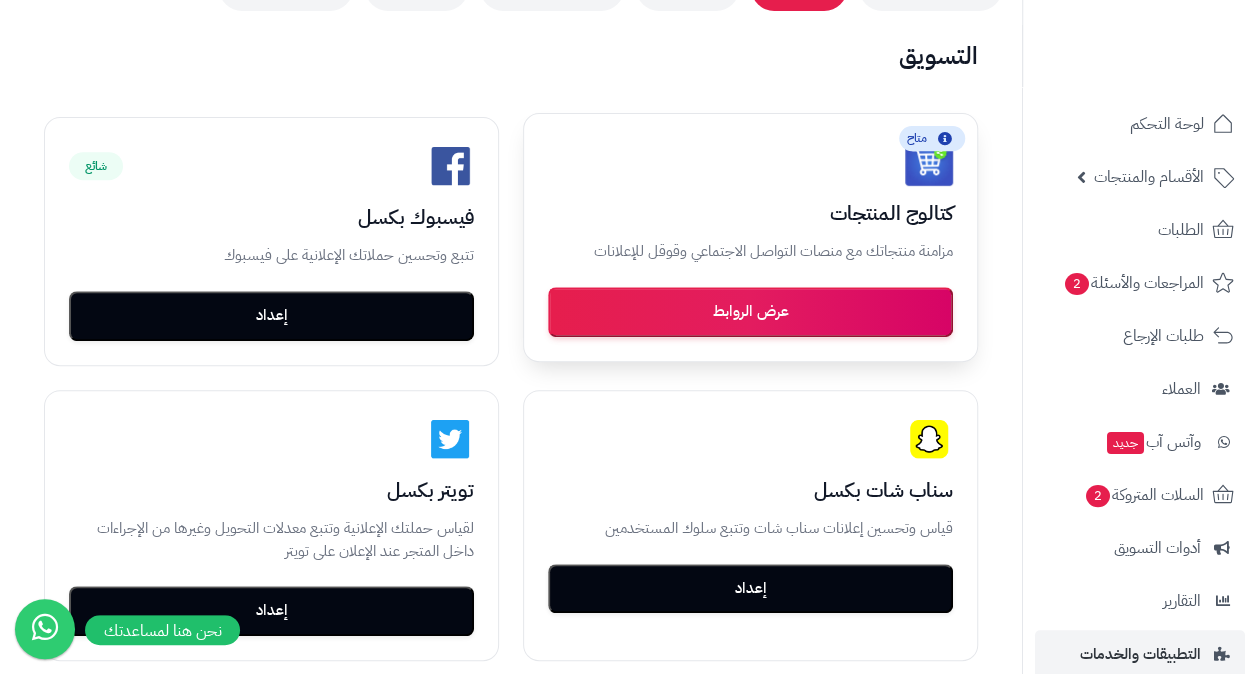 scroll, scrollTop: 300, scrollLeft: 0, axis: vertical 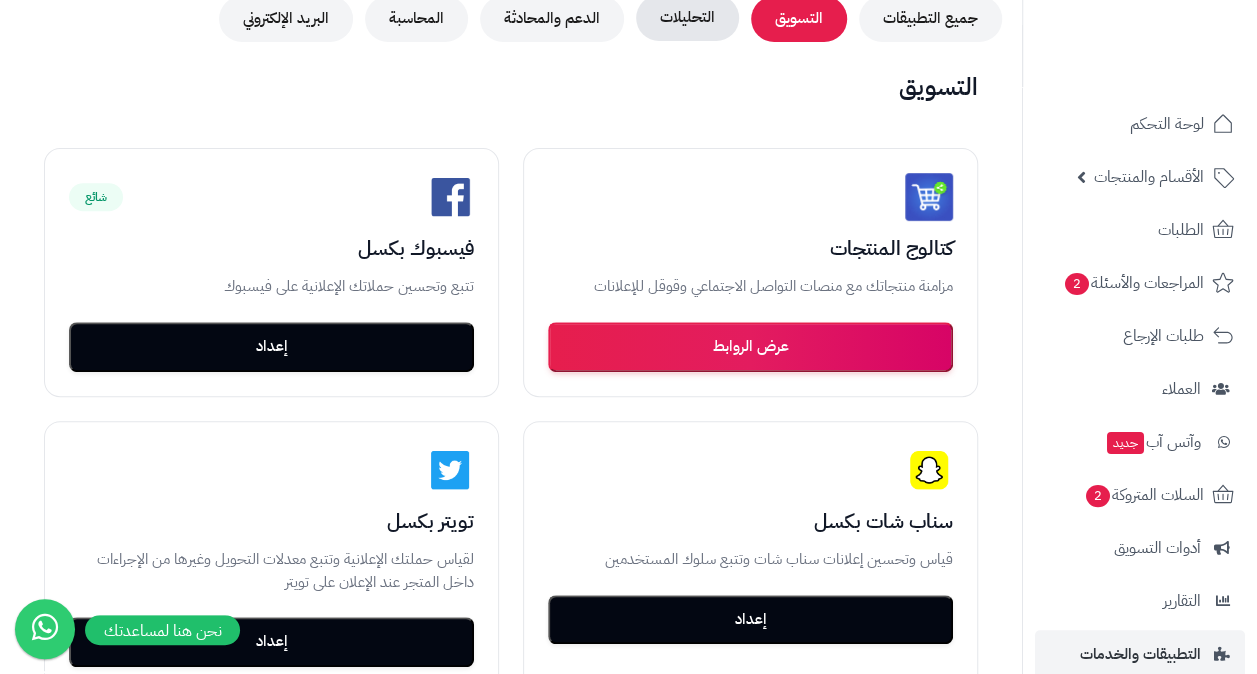 click on "التحليلات" at bounding box center (687, 18) 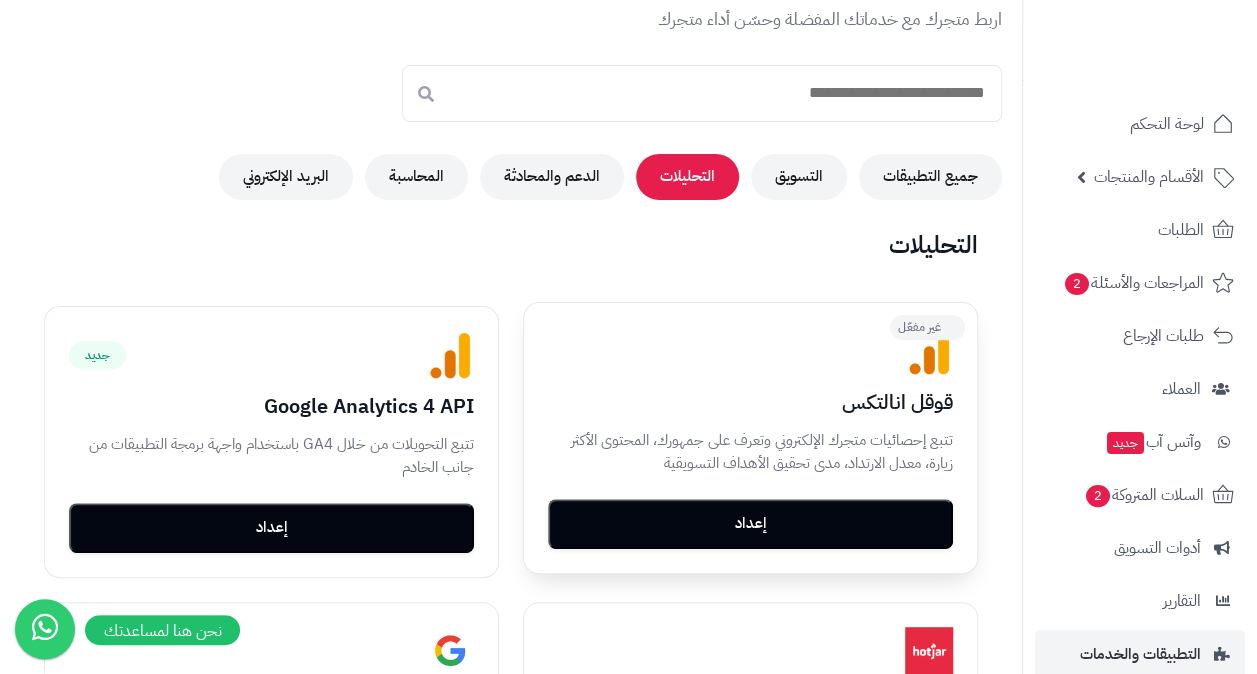 scroll, scrollTop: 100, scrollLeft: 0, axis: vertical 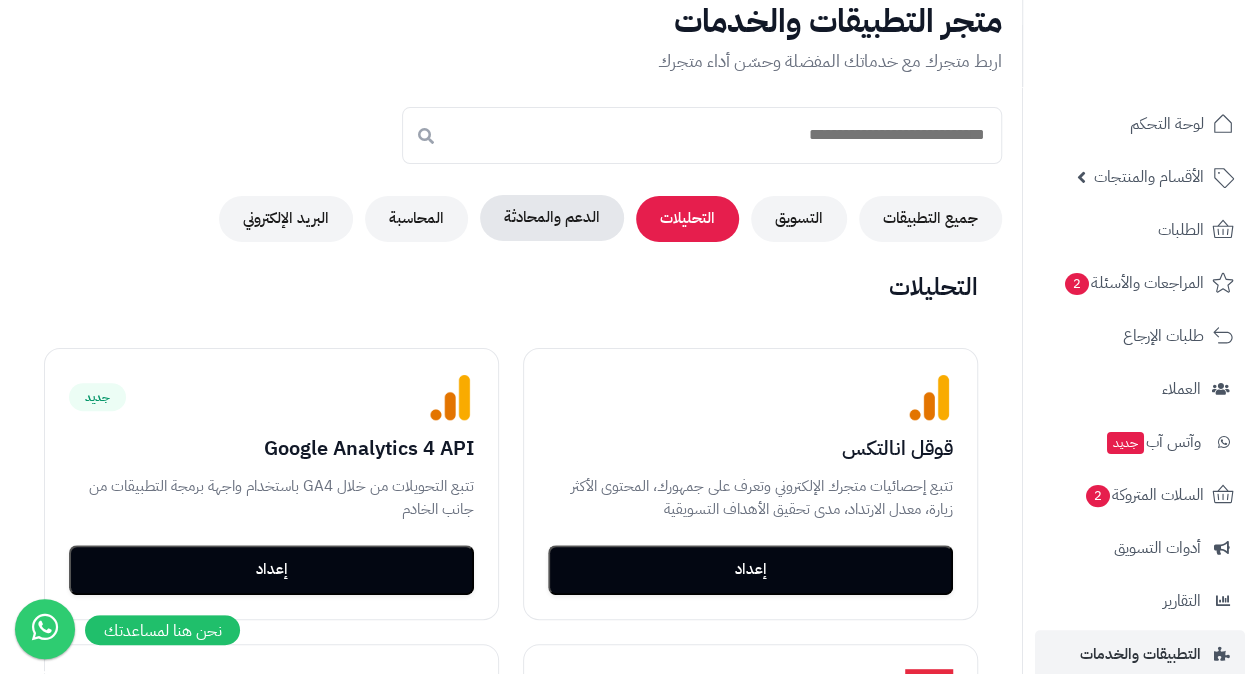 click on "الدعم والمحادثة" at bounding box center [552, 218] 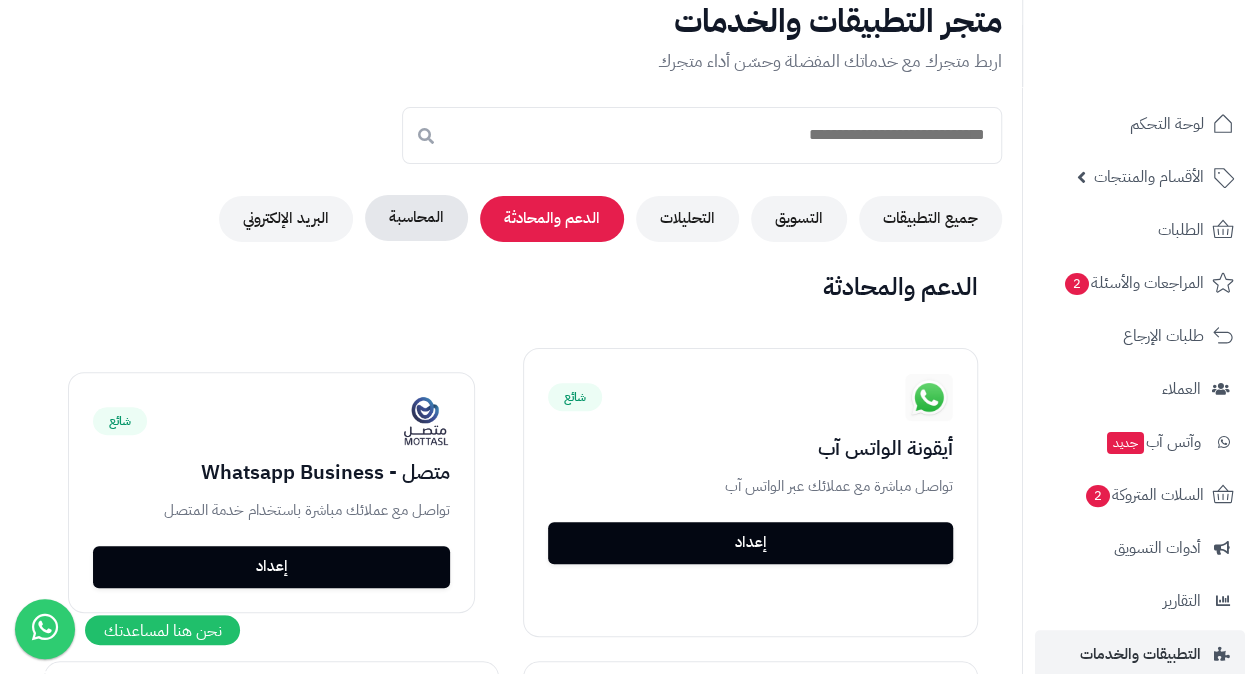 click on "المحاسبة" at bounding box center [416, 218] 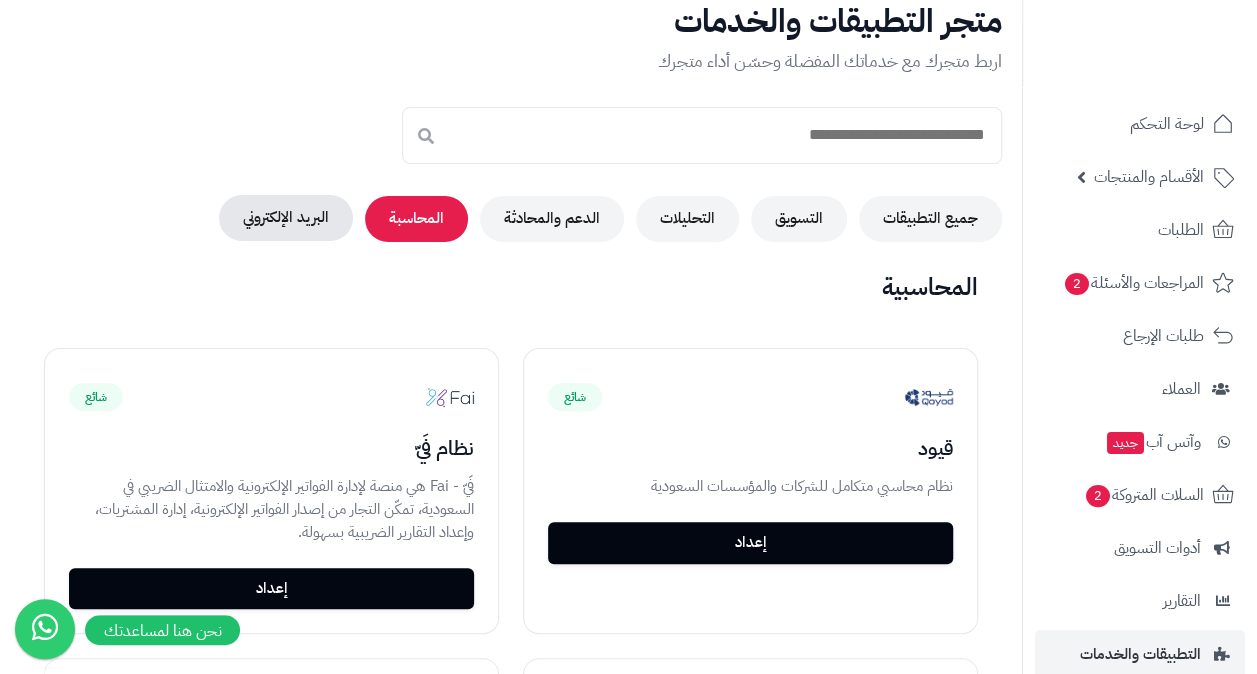 click on "البريد الإلكتروني" at bounding box center (286, 218) 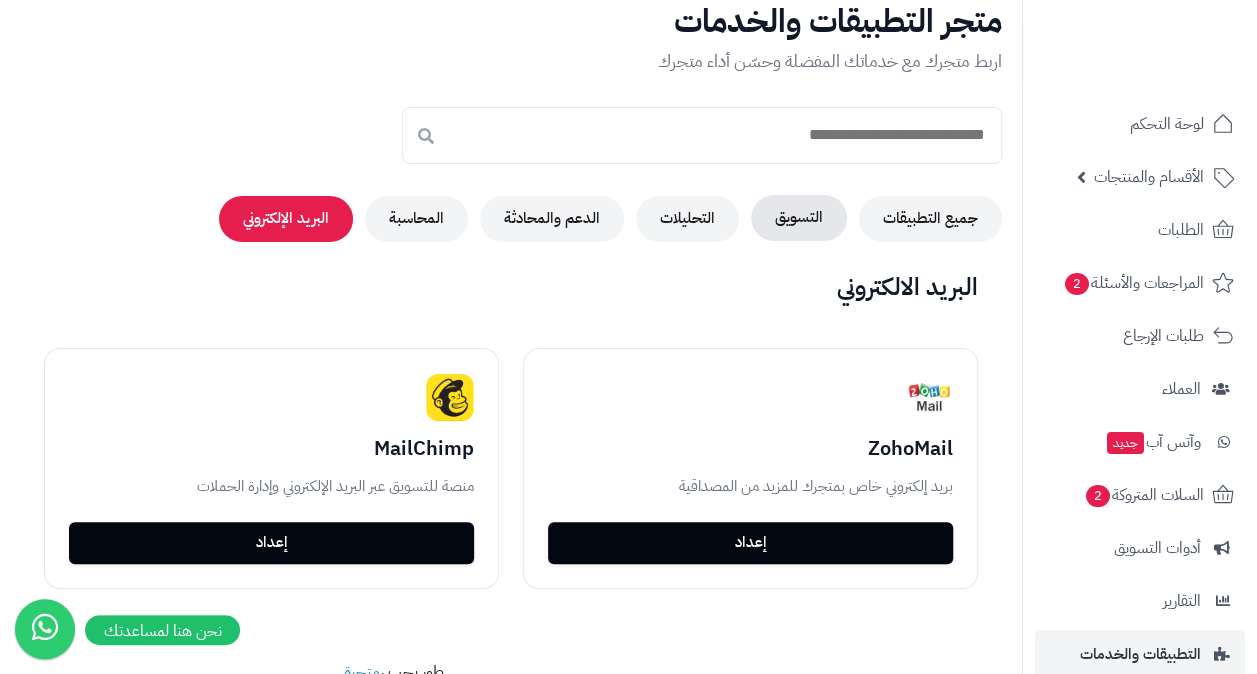 click on "التسويق" at bounding box center (799, 218) 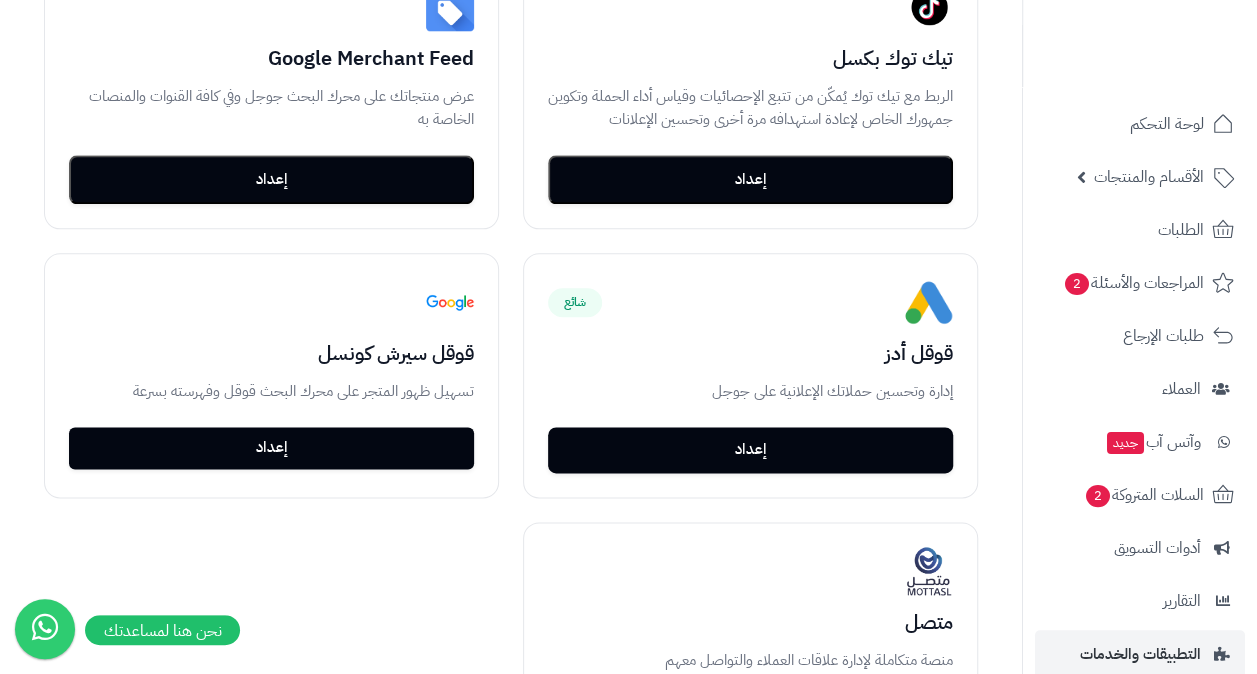 scroll, scrollTop: 1100, scrollLeft: 0, axis: vertical 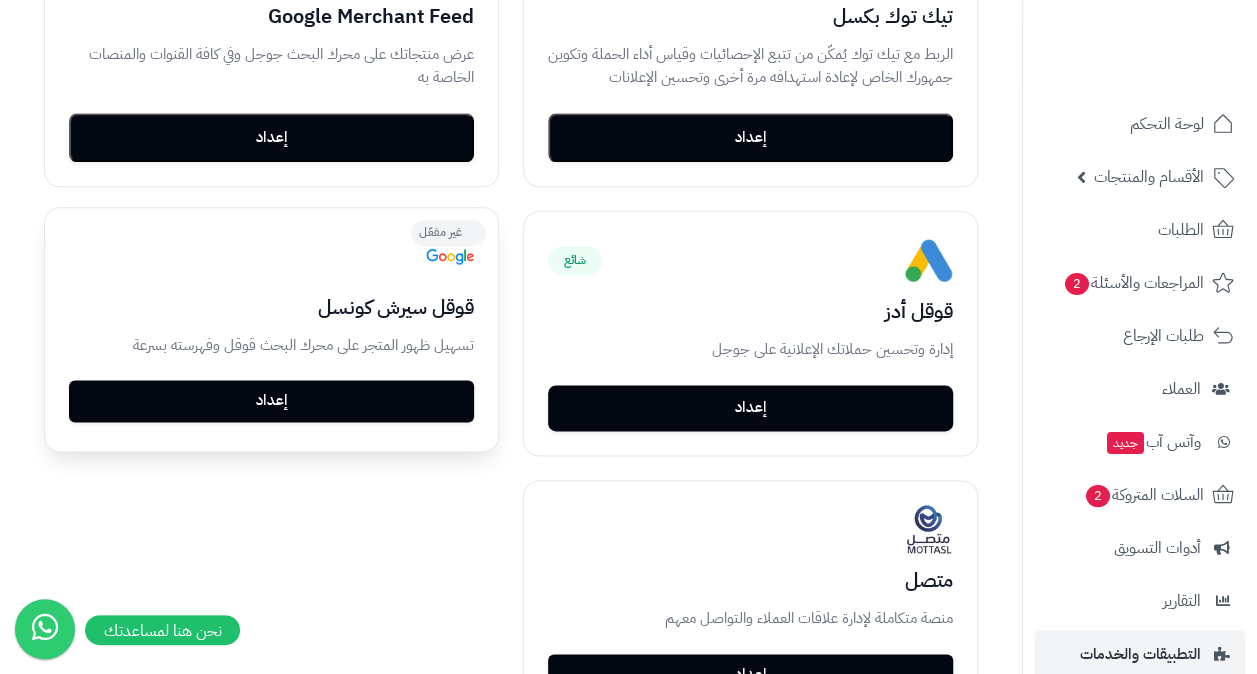 click on "إعداد" at bounding box center [271, 401] 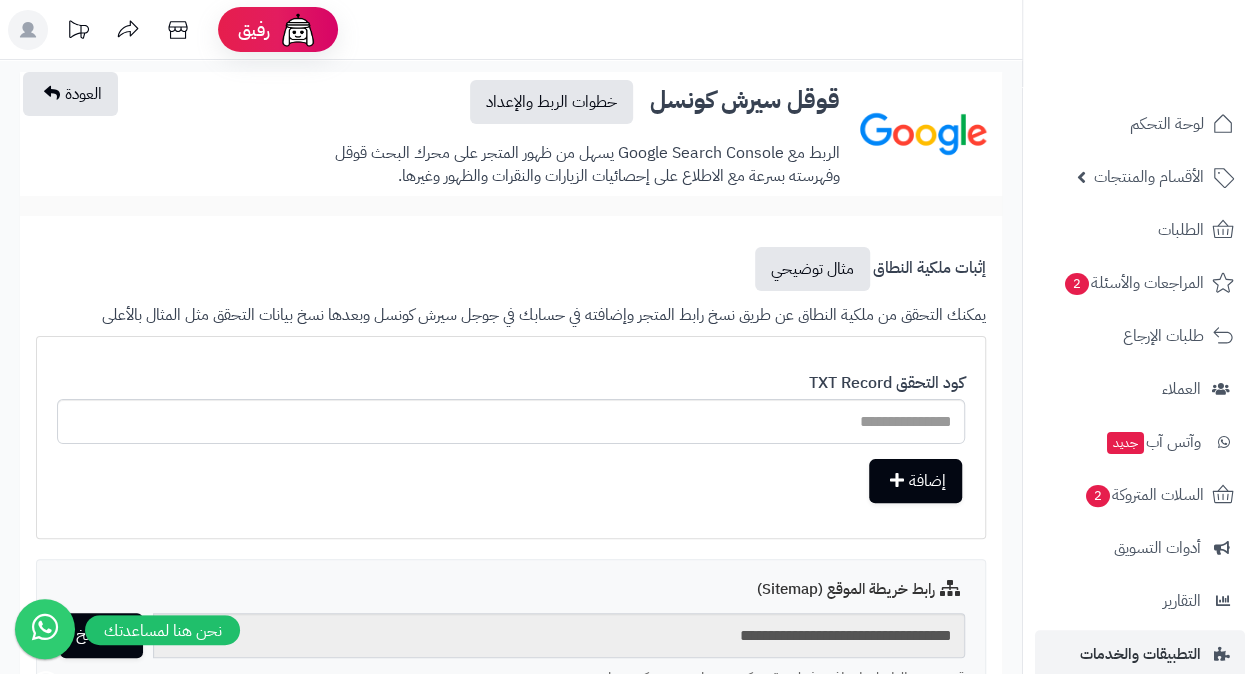 scroll, scrollTop: 0, scrollLeft: 0, axis: both 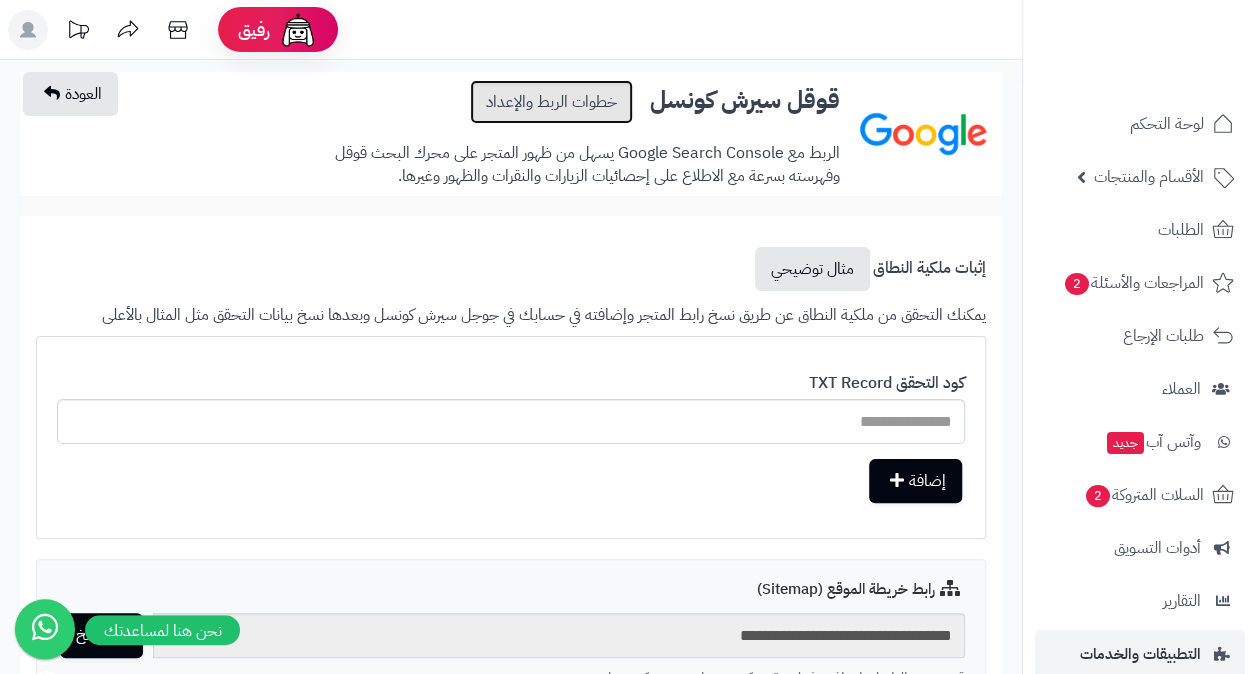 click on "خطوات الربط والإعداد" at bounding box center [551, 102] 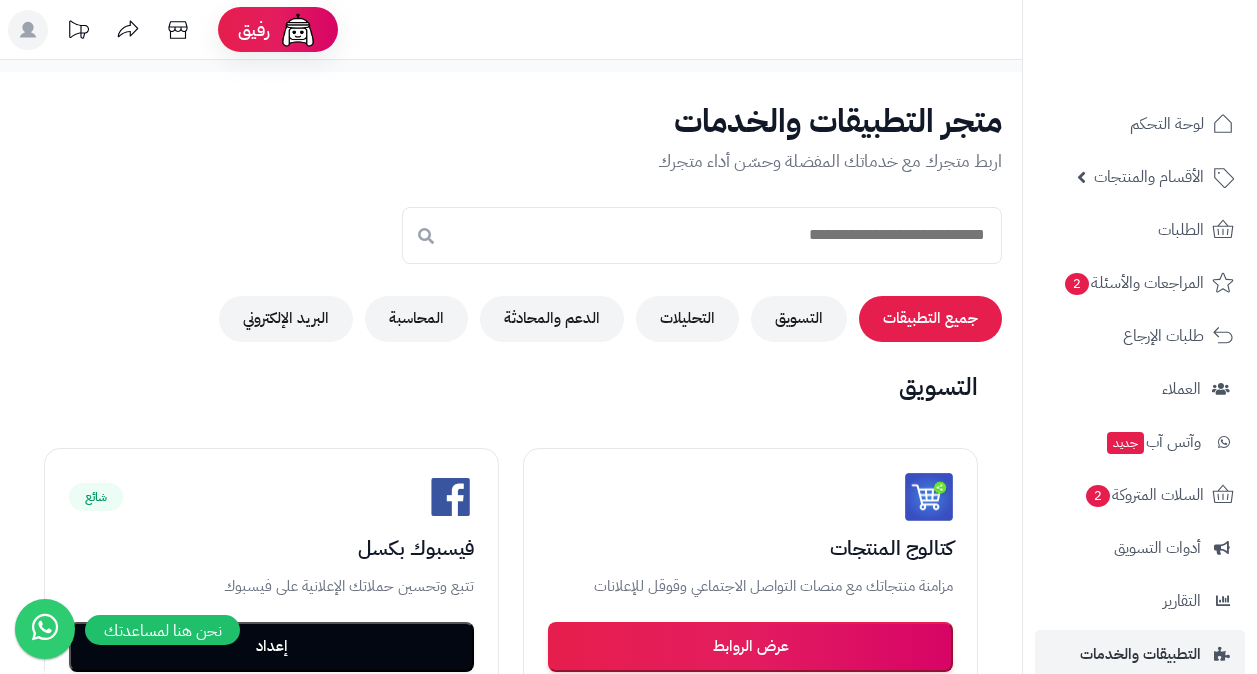 scroll, scrollTop: 1100, scrollLeft: 0, axis: vertical 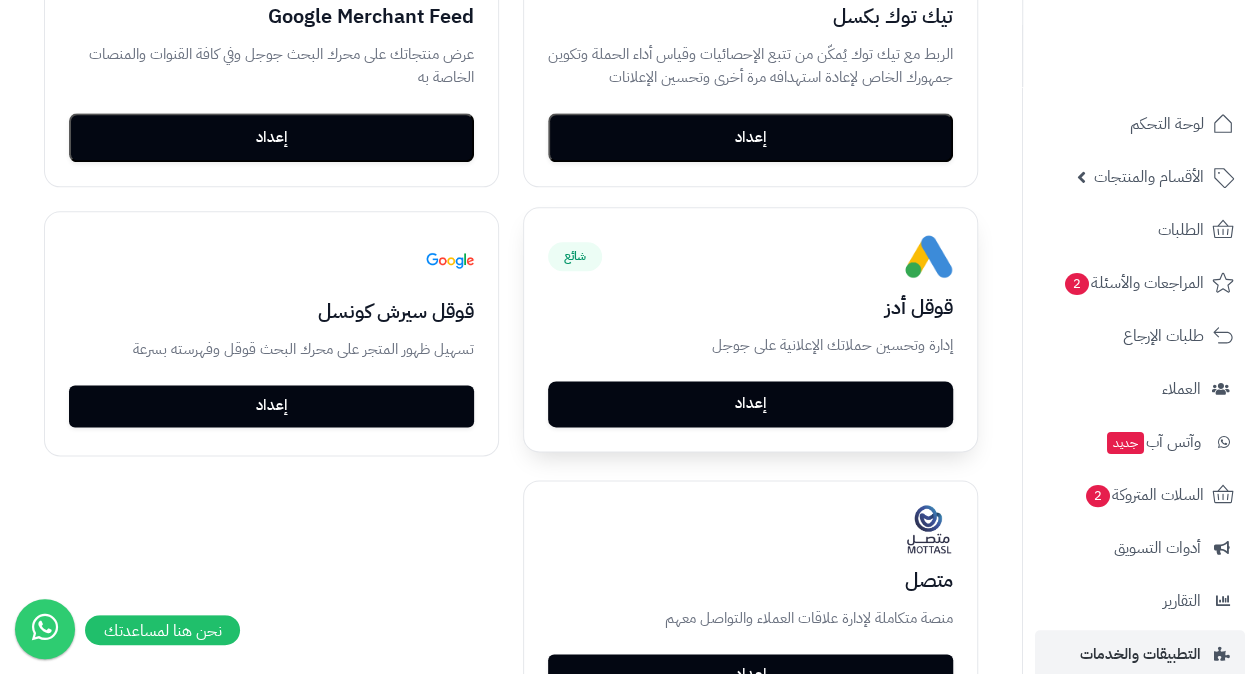 click on "قوقل أدز" at bounding box center [750, 307] 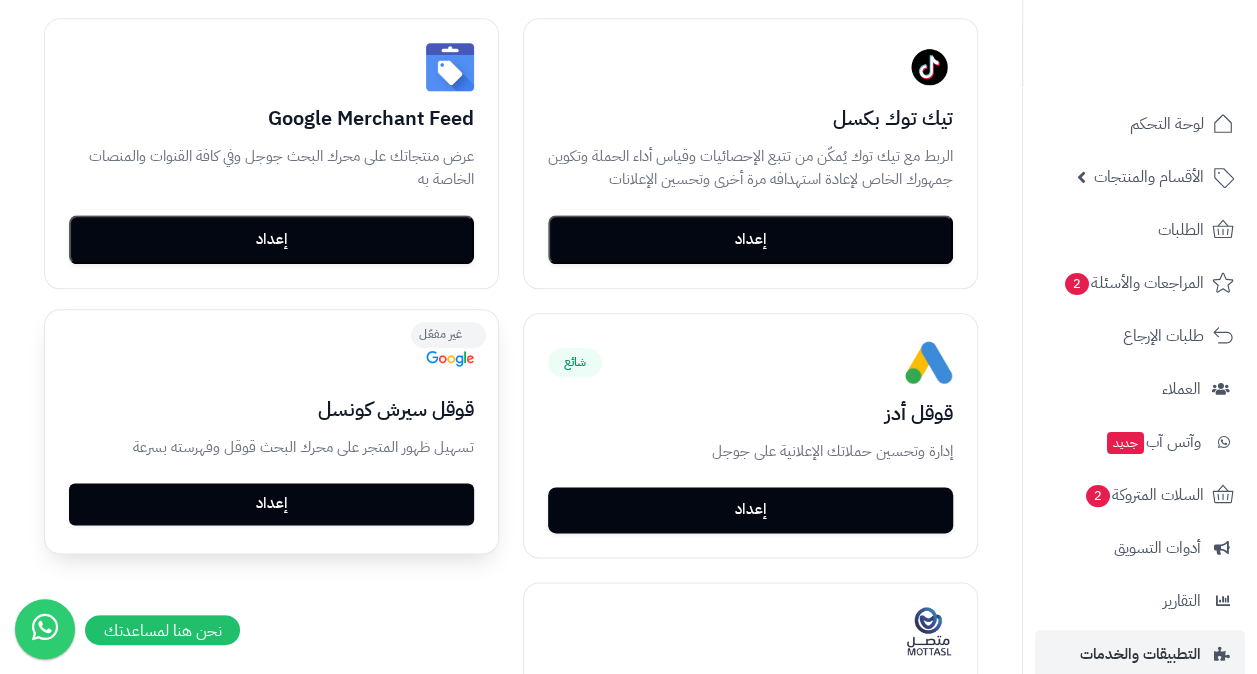 scroll, scrollTop: 1000, scrollLeft: 0, axis: vertical 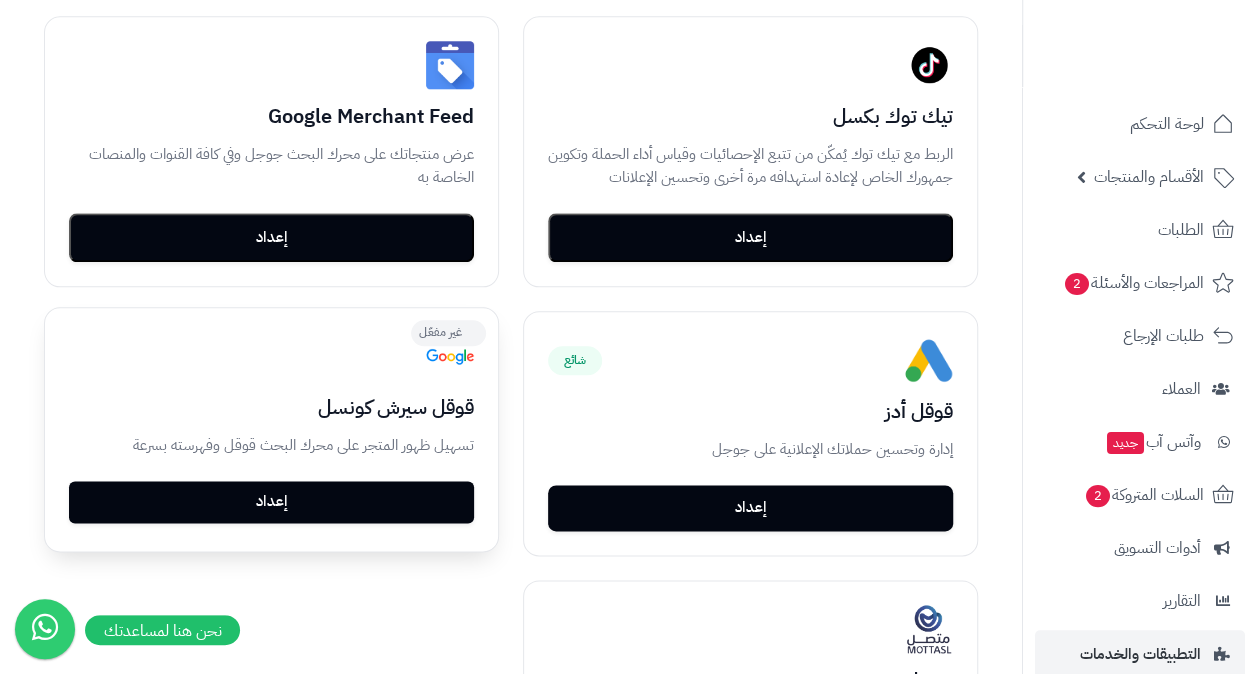 click on "غير مفعّل
قوقل سيرش كونسل تسهيل ظهور المتجر على محرك البحث قوقل وفهرسته بسرعة
إعداد" at bounding box center [271, 427] 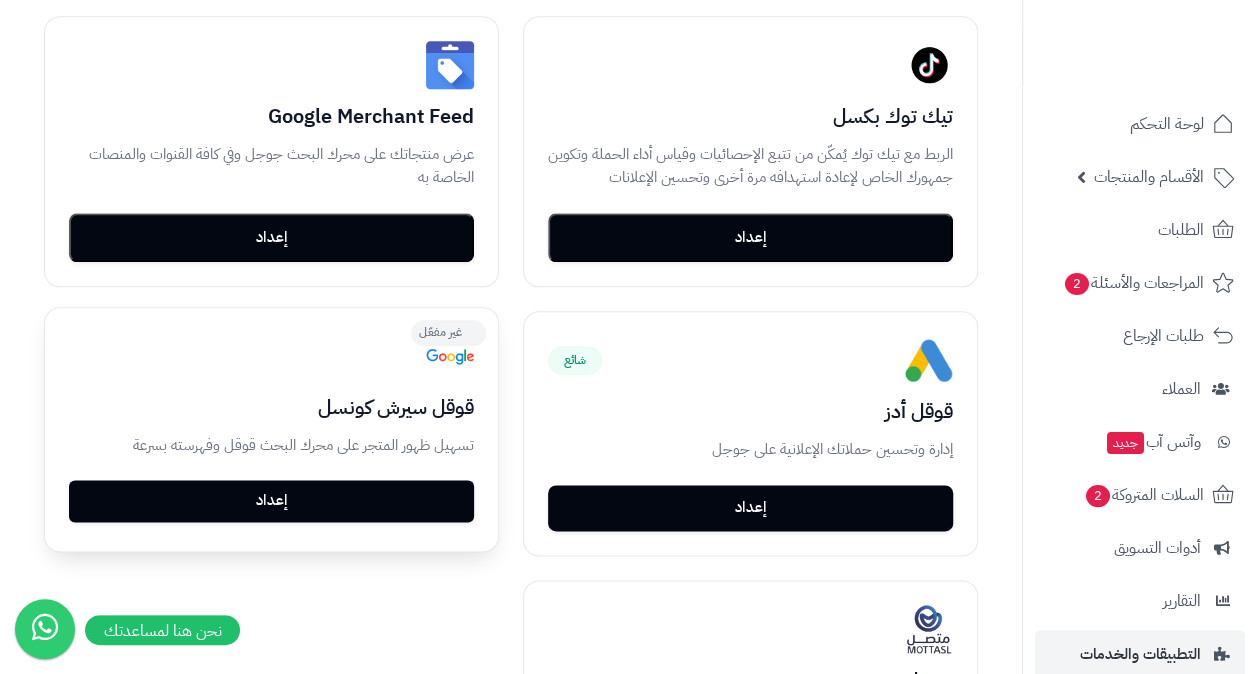 click on "إعداد" at bounding box center [271, 501] 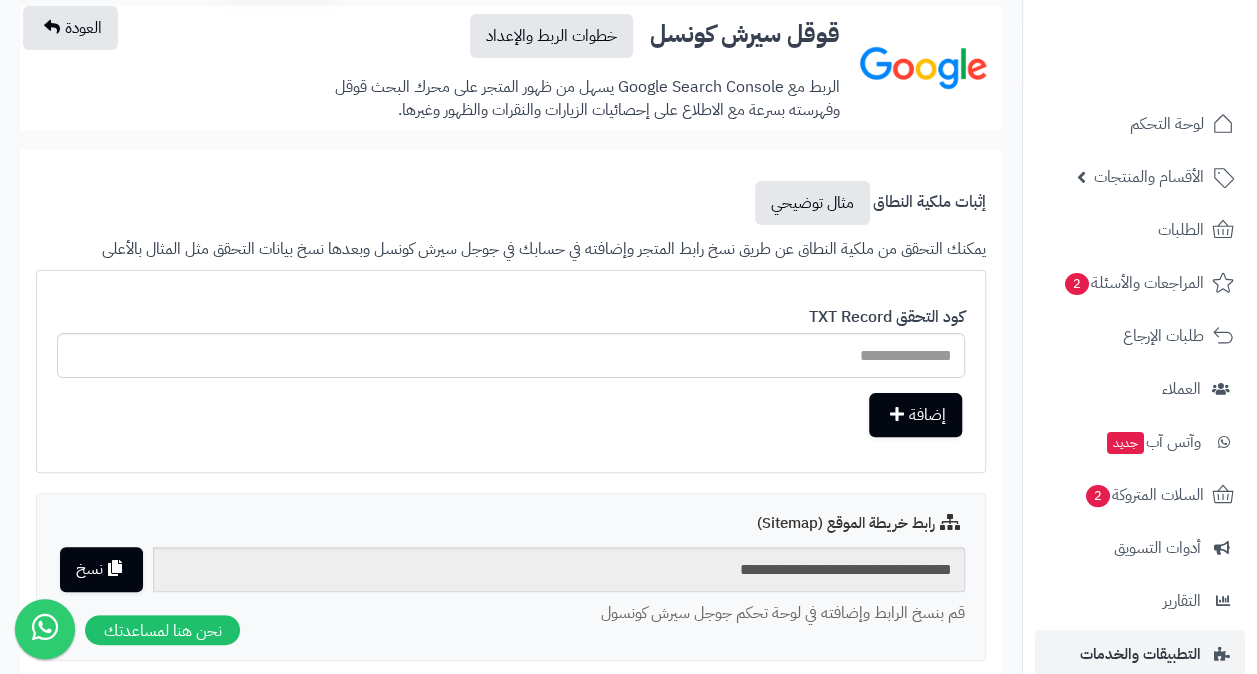 scroll, scrollTop: 0, scrollLeft: 0, axis: both 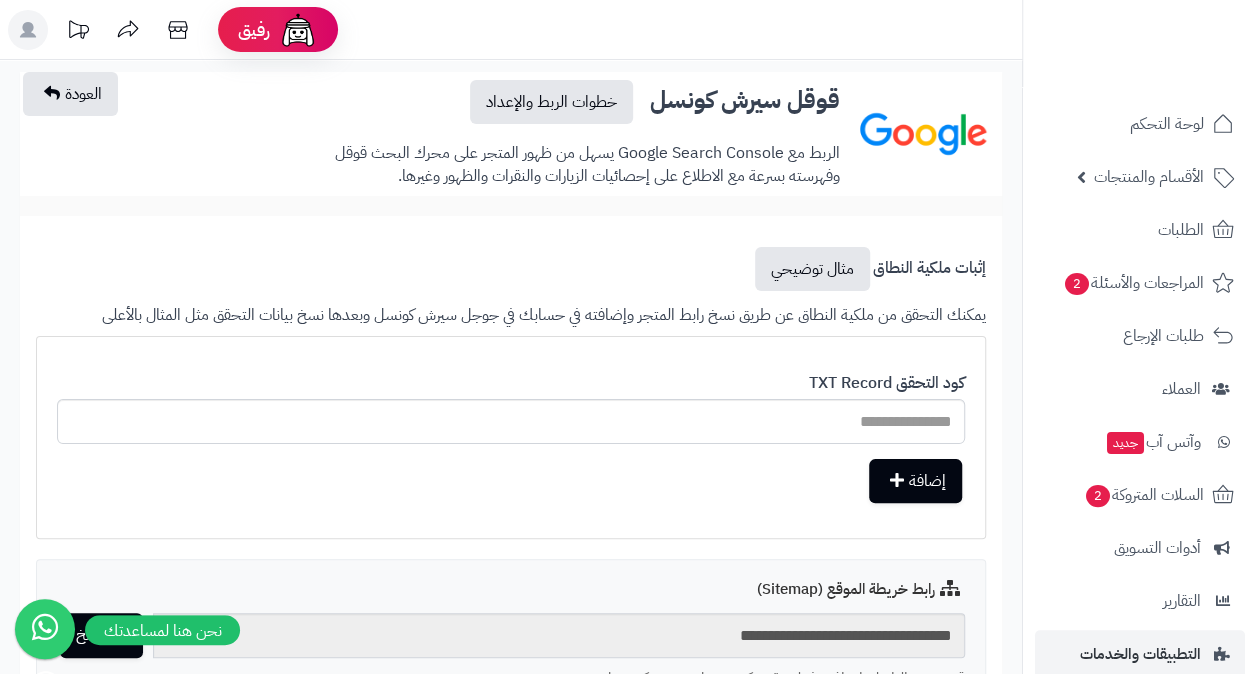 click on "الربط مع Google Search Console يسهل من ظهور المتجر على محرك البحث قوقل وفهرسته بسرعة مع الاطلاع على إحصائيات الزيارات والنقرات والظهور وغيرها." at bounding box center [561, 161] 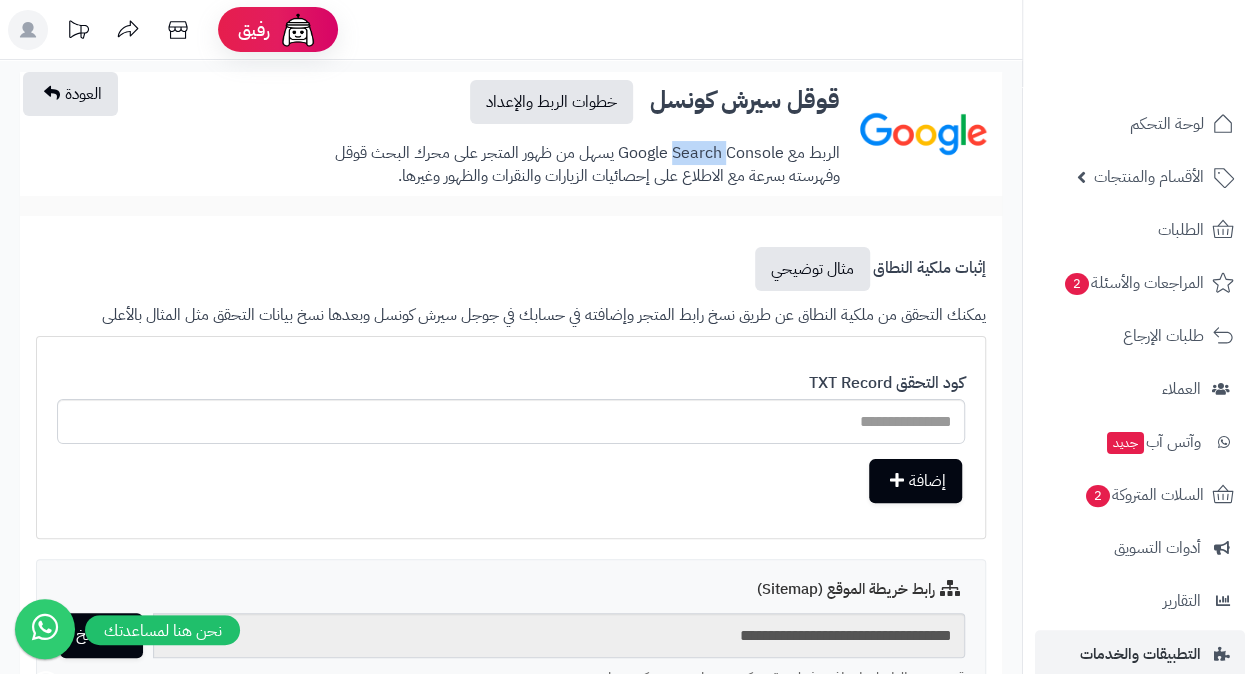 click on "الربط مع Google Search Console يسهل من ظهور المتجر على محرك البحث قوقل وفهرسته بسرعة مع الاطلاع على إحصائيات الزيارات والنقرات والظهور وغيرها." at bounding box center [561, 161] 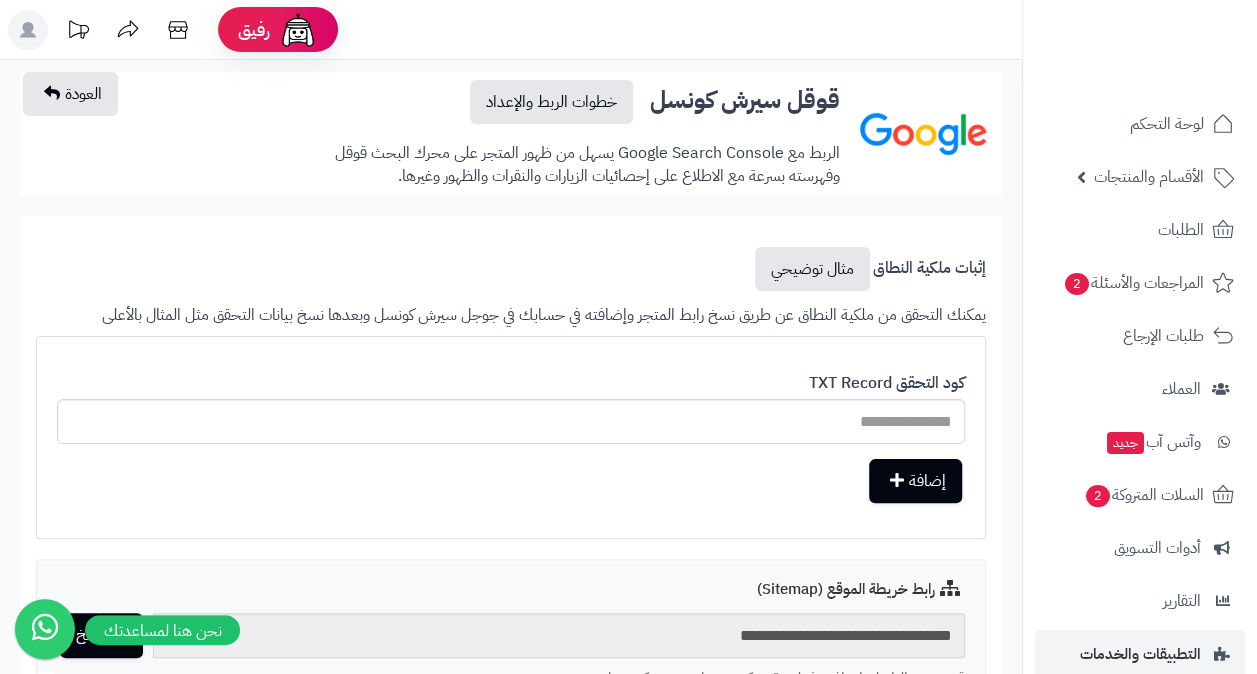 drag, startPoint x: 691, startPoint y: 151, endPoint x: 666, endPoint y: 247, distance: 99.20181 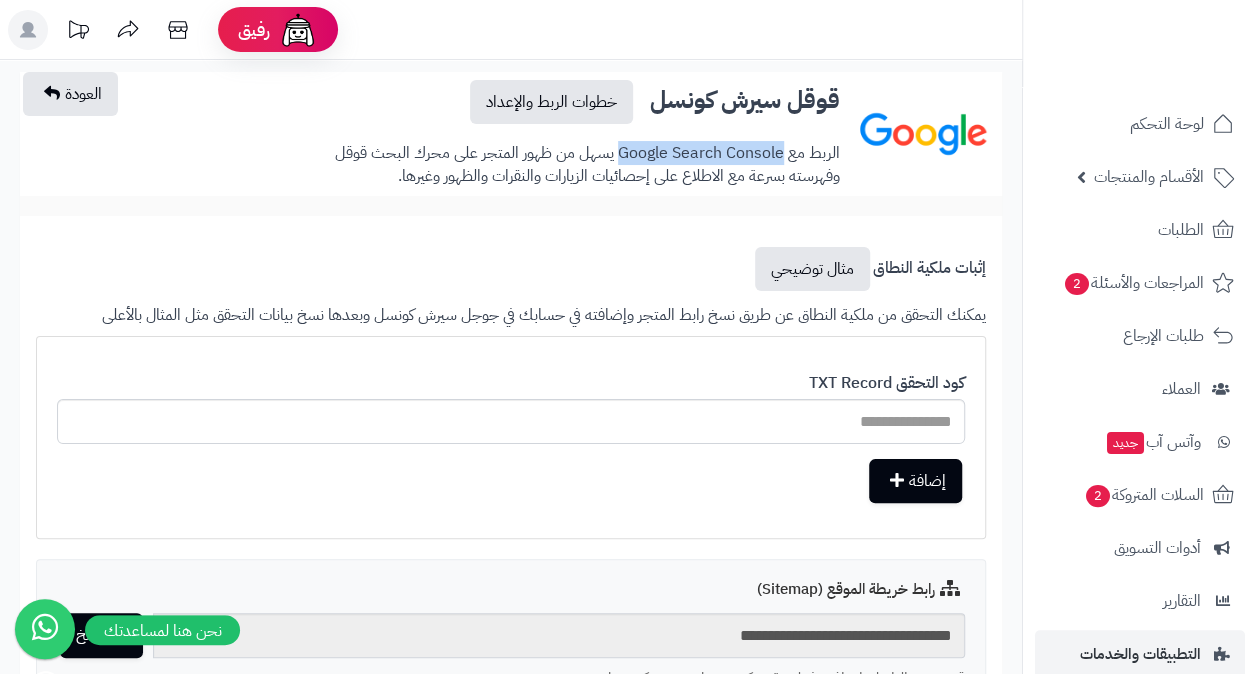 drag, startPoint x: 620, startPoint y: 153, endPoint x: 783, endPoint y: 152, distance: 163.00307 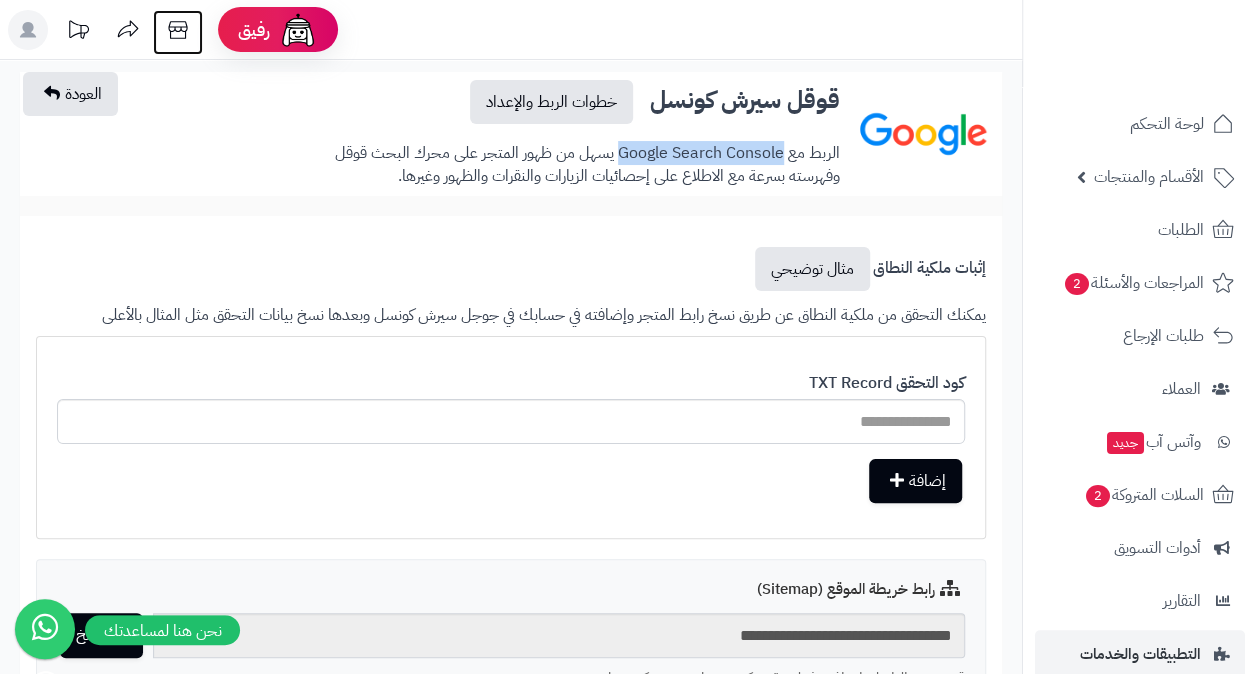 click 